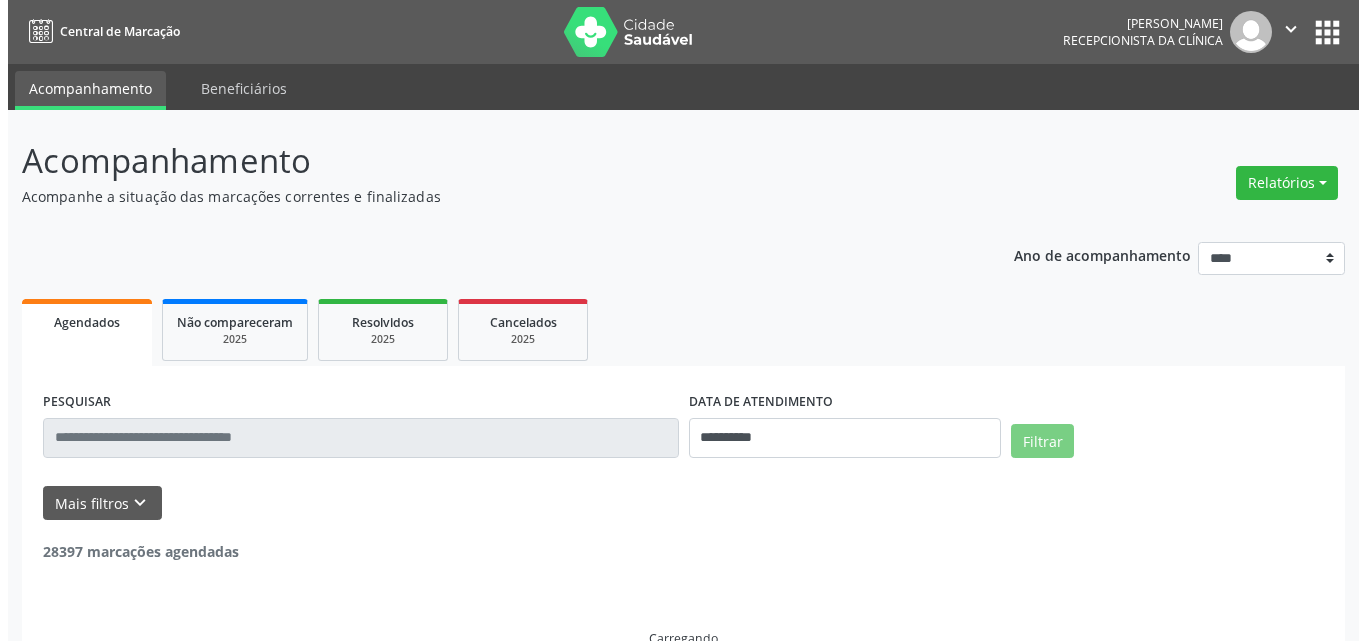 scroll, scrollTop: 0, scrollLeft: 0, axis: both 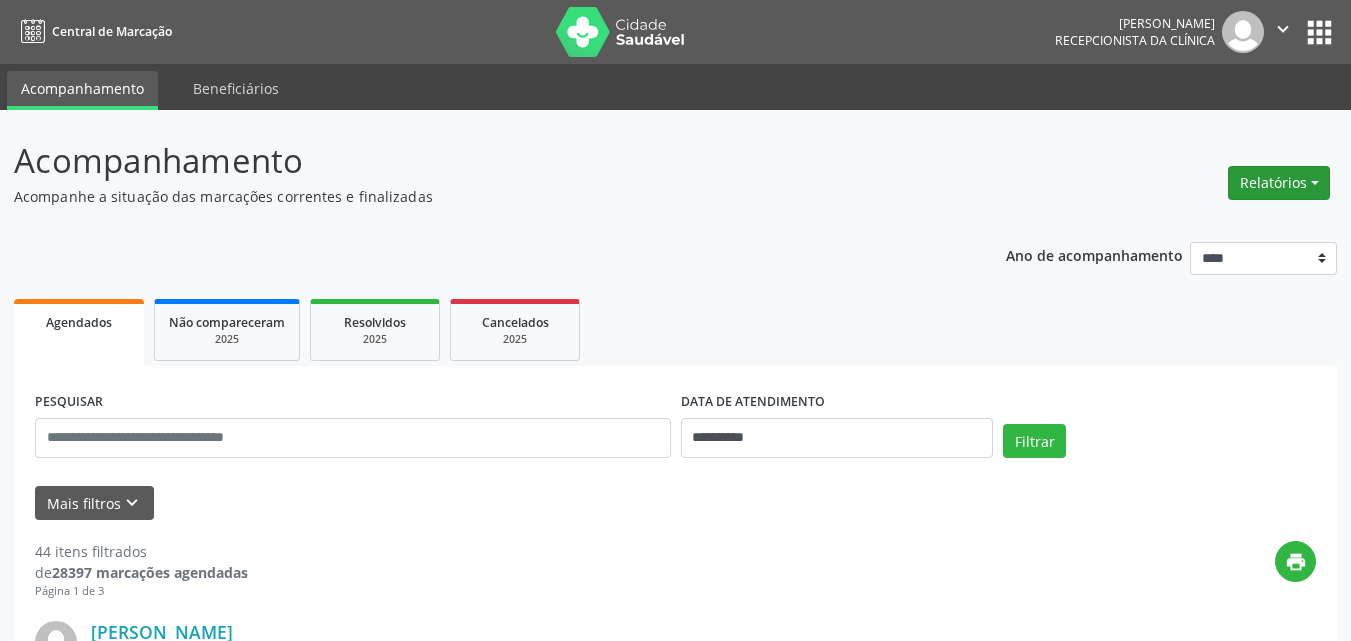 click on "Relatórios" at bounding box center (1279, 183) 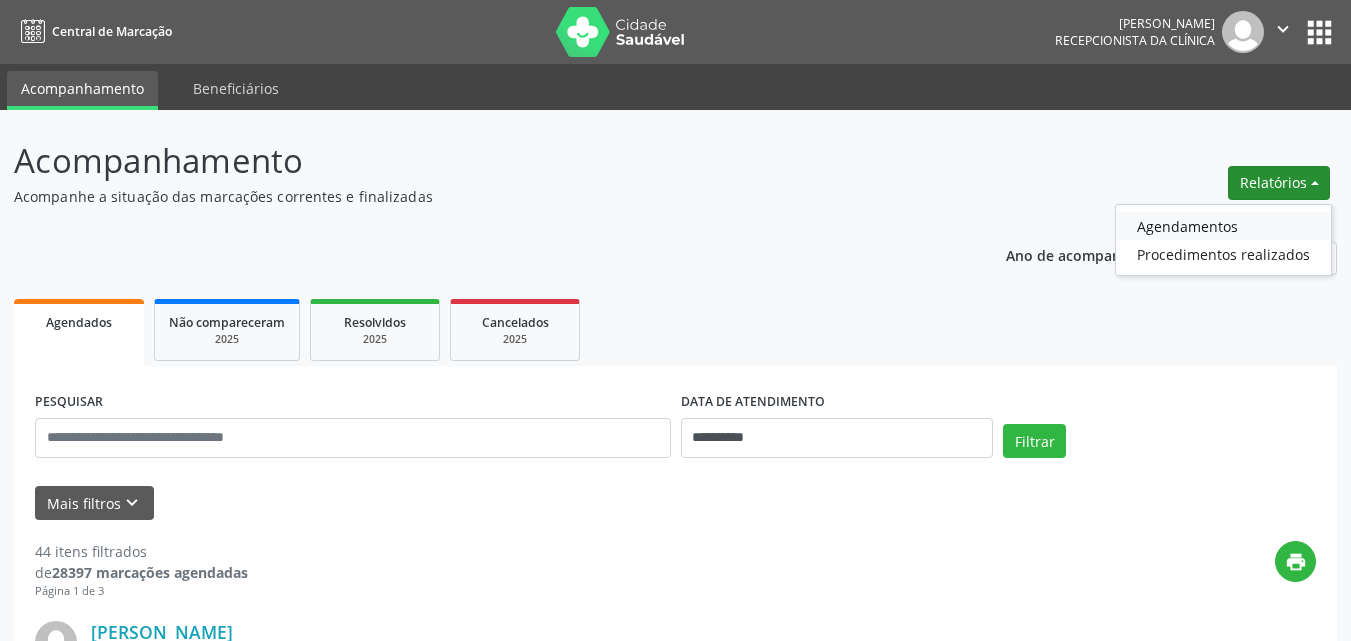 click on "Agendamentos" at bounding box center [1223, 226] 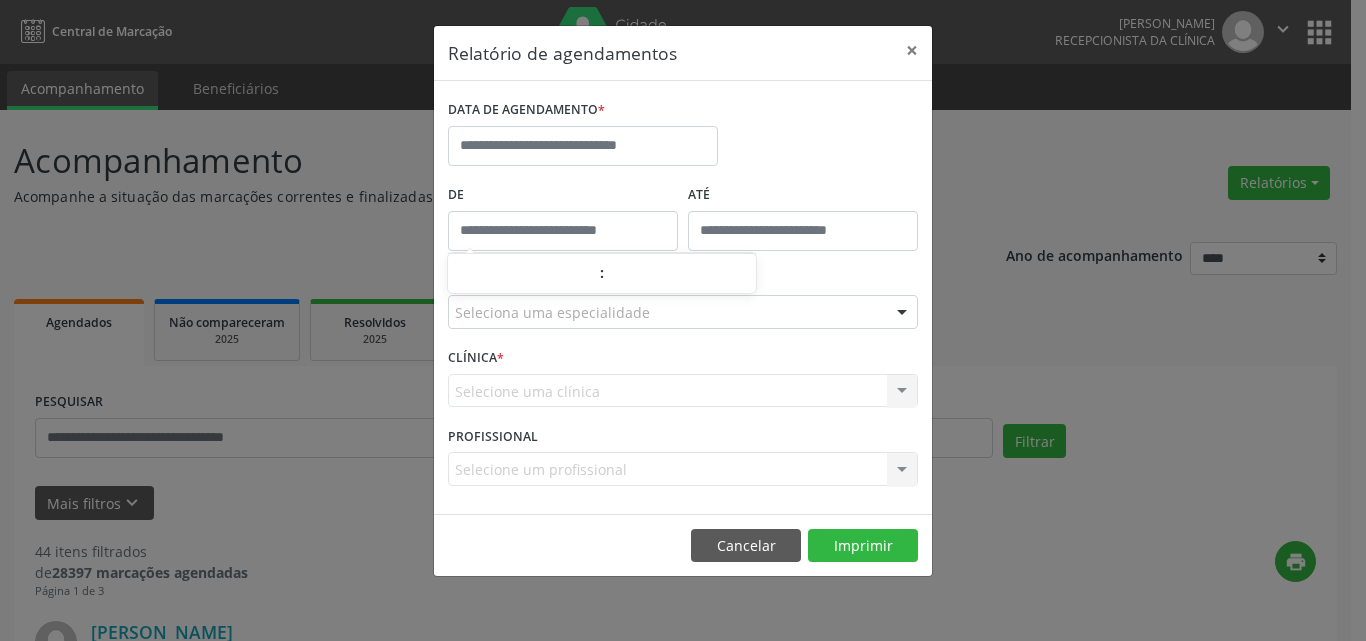 type on "*****" 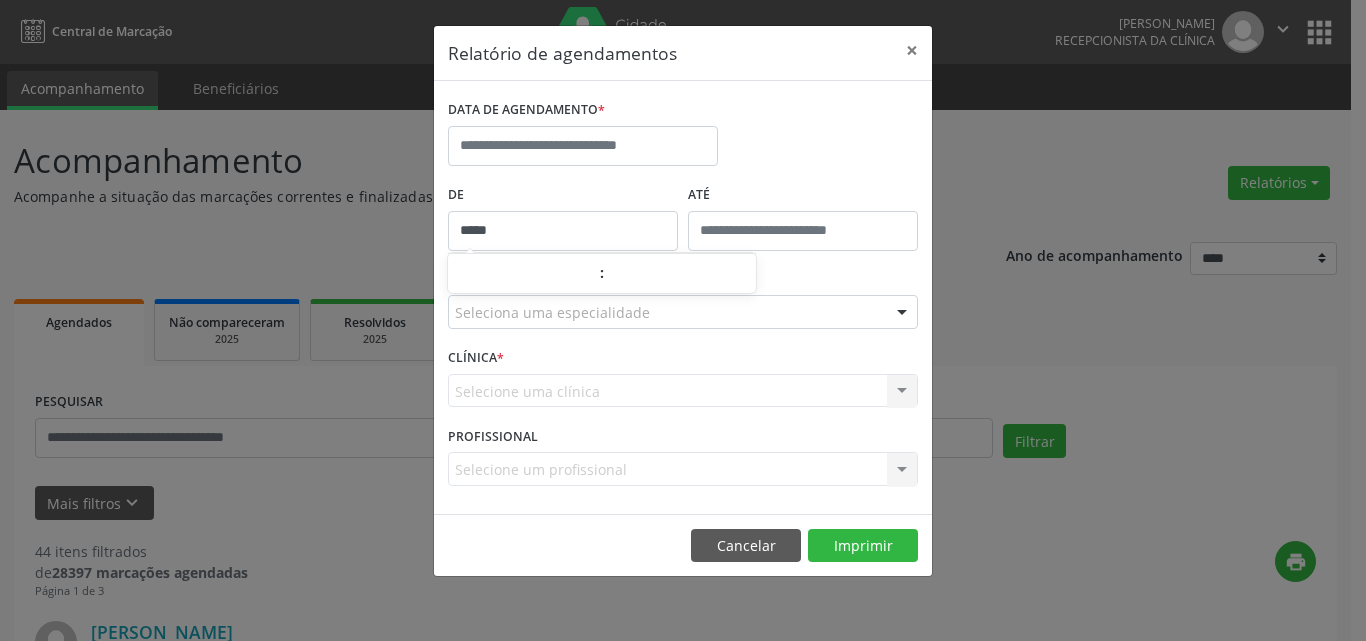 click on "*****" at bounding box center (563, 231) 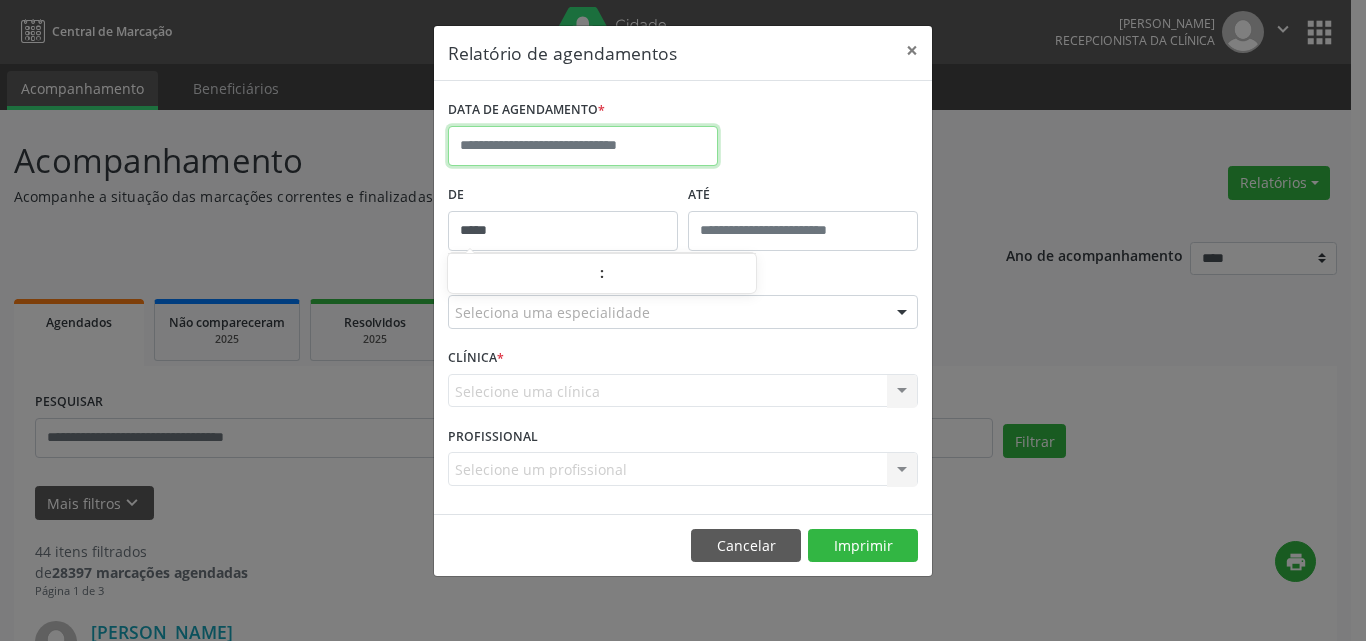 click at bounding box center (583, 146) 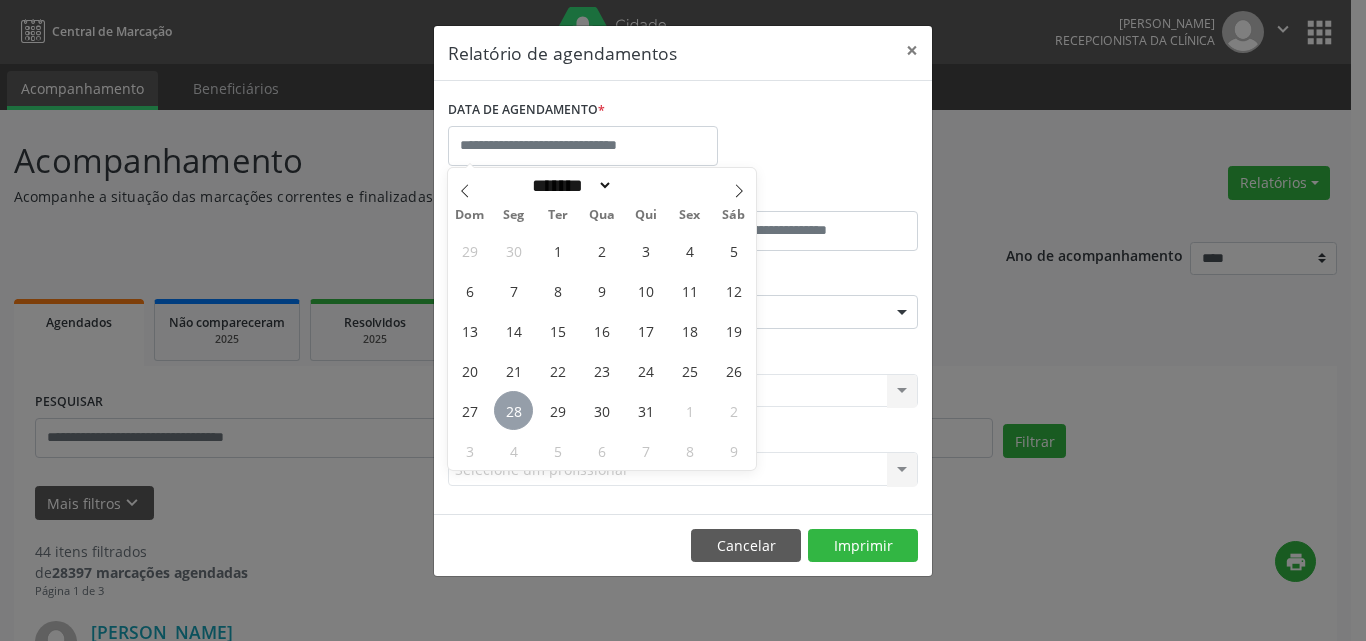 click on "28" at bounding box center [513, 410] 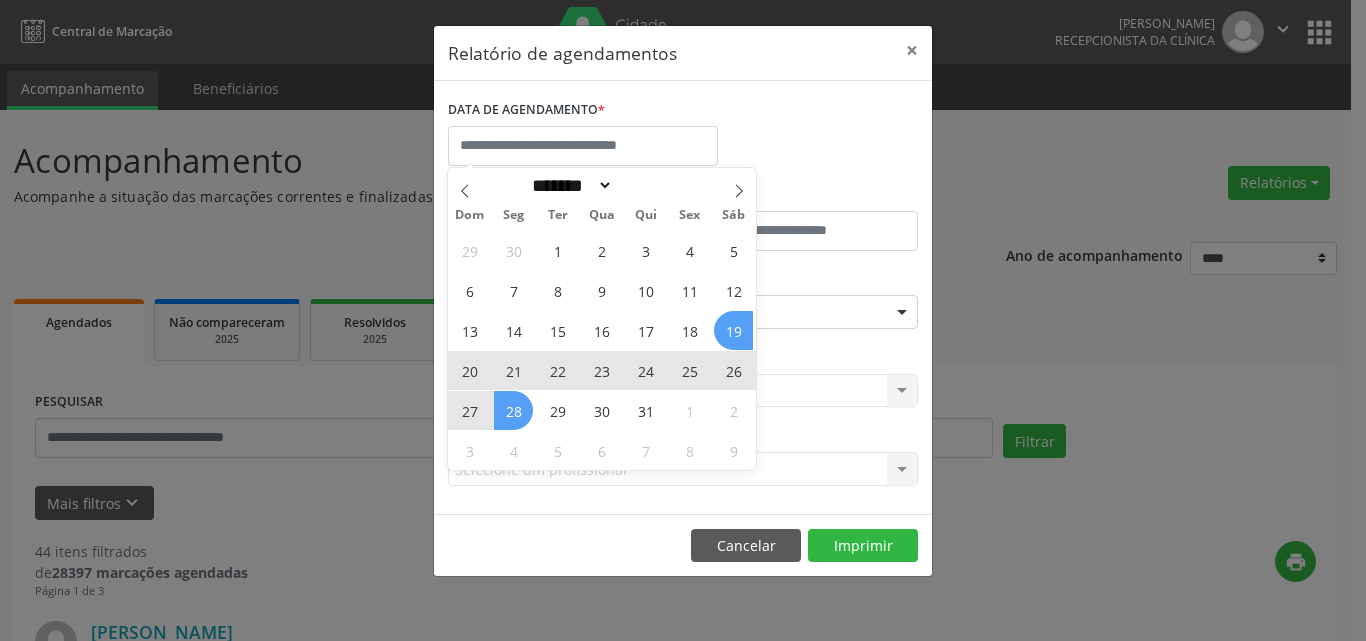 click on "DATA DE AGENDAMENTO
*" at bounding box center [683, 137] 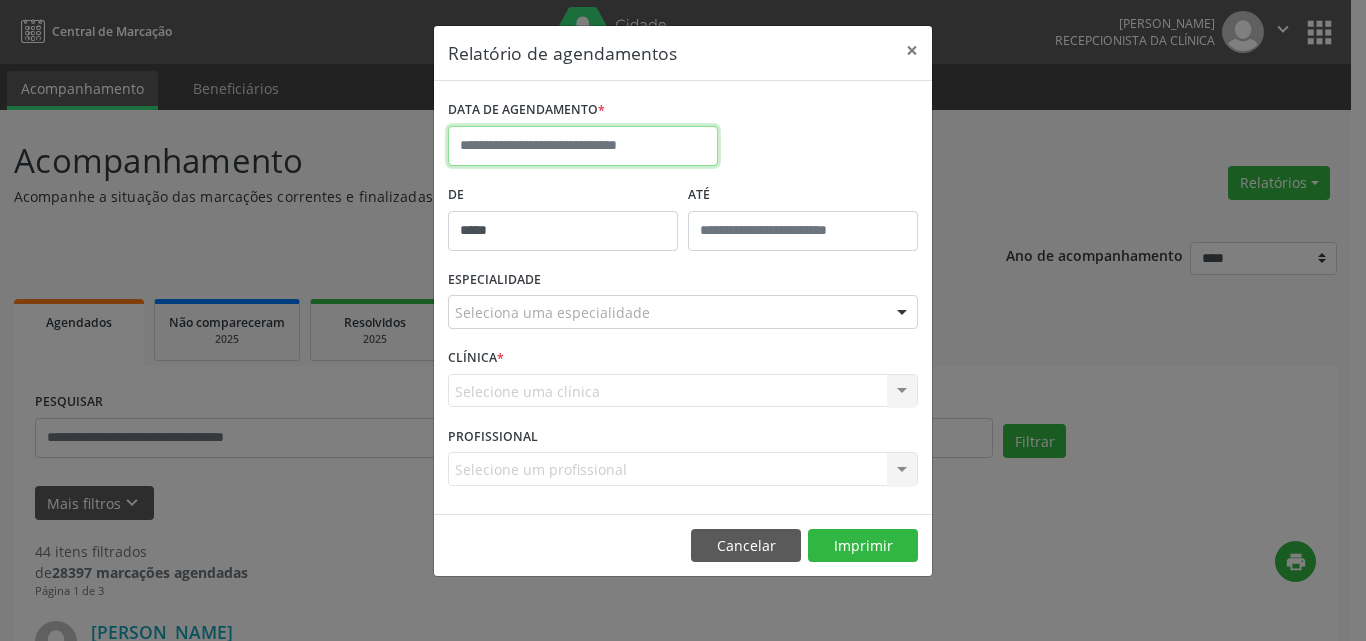 click at bounding box center (583, 146) 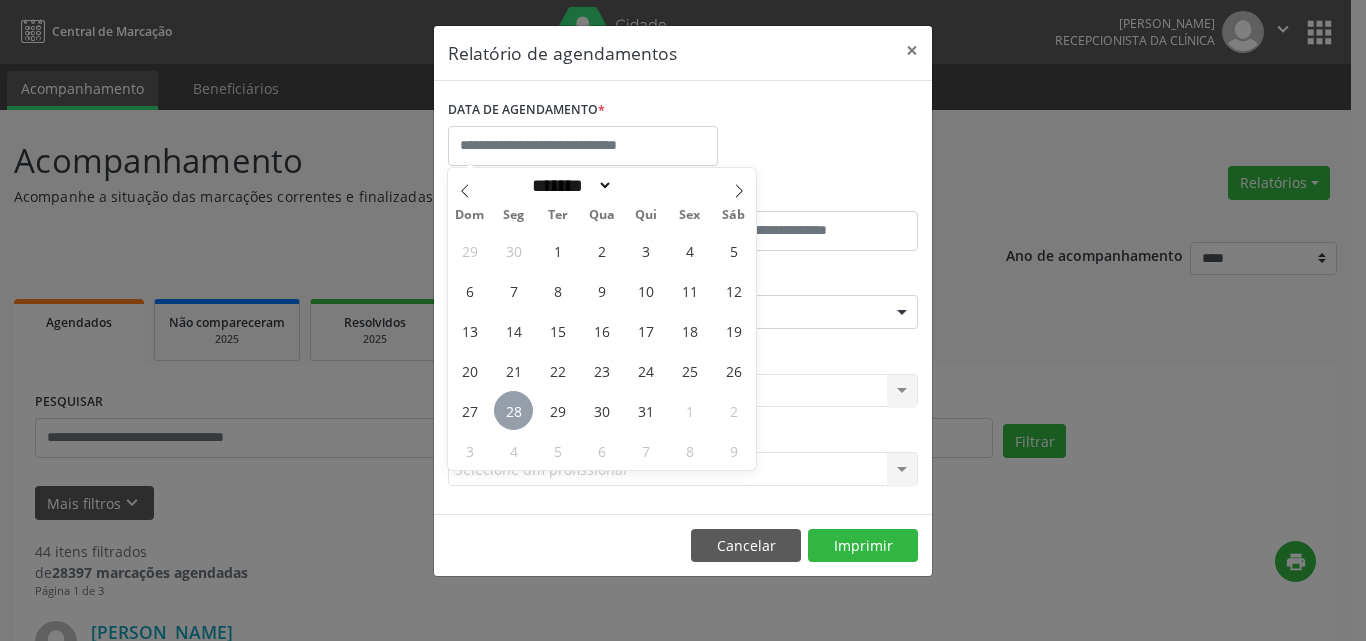 click on "28" at bounding box center (513, 410) 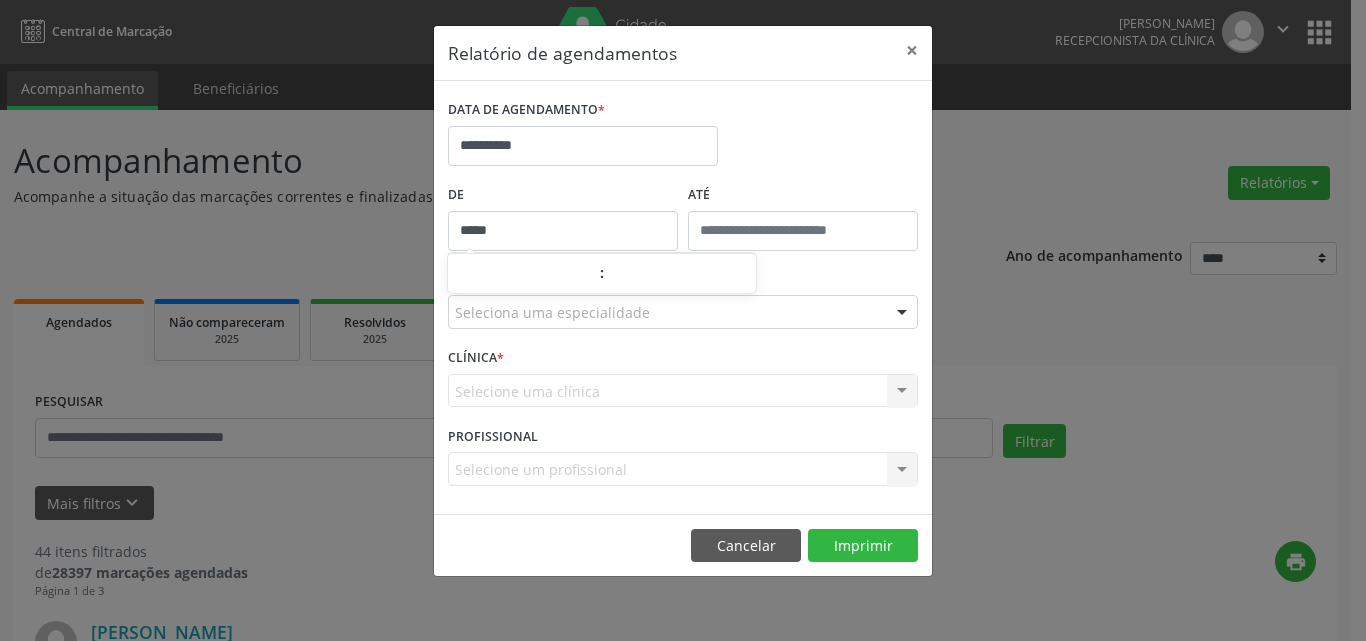 click on "*****" at bounding box center (563, 231) 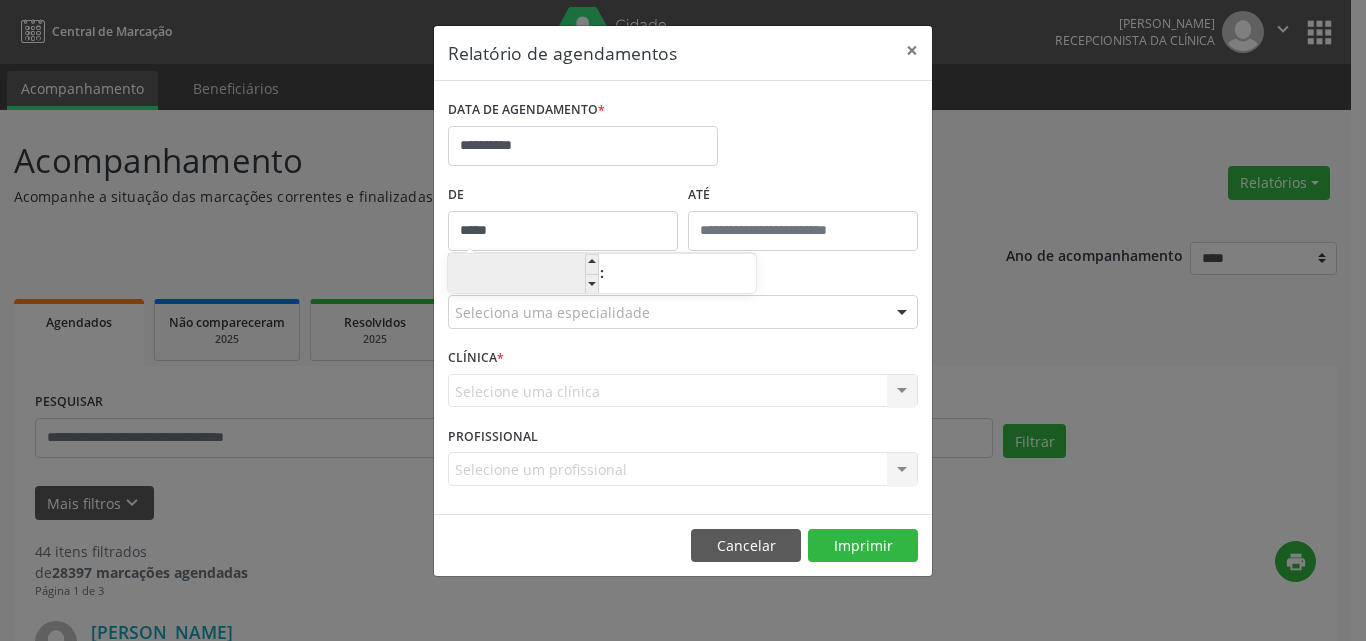 drag, startPoint x: 529, startPoint y: 273, endPoint x: 498, endPoint y: 261, distance: 33.24154 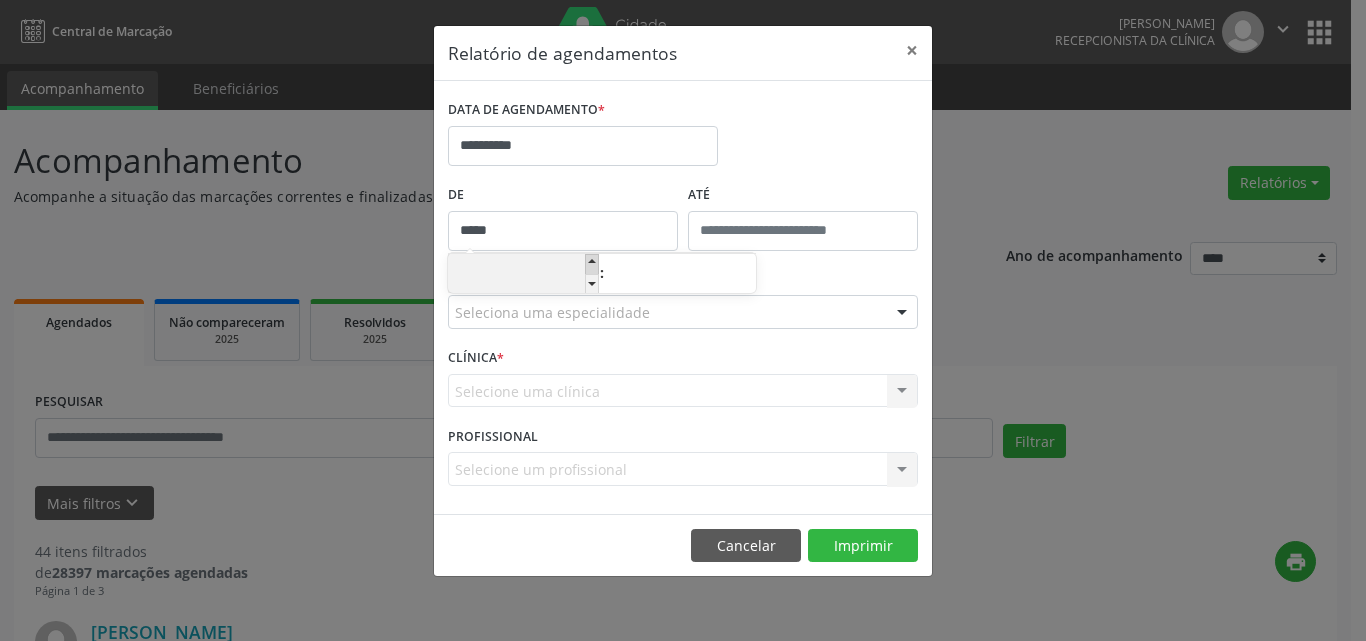 click at bounding box center (592, 264) 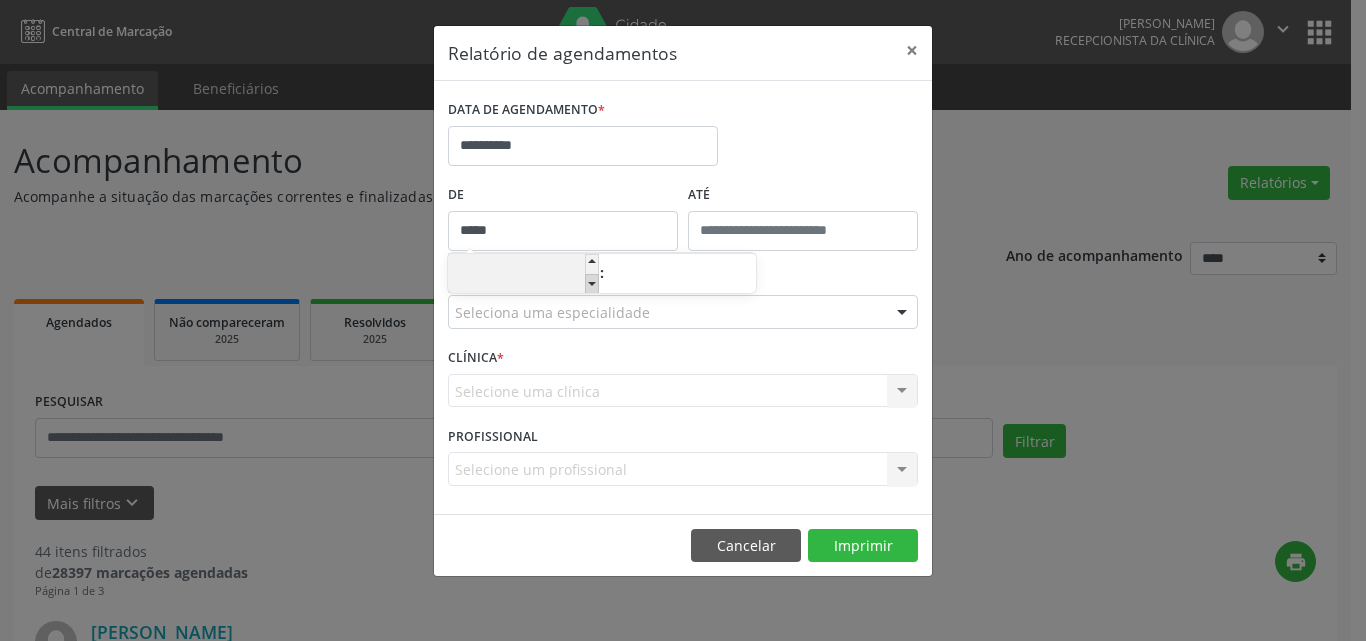 click at bounding box center (592, 284) 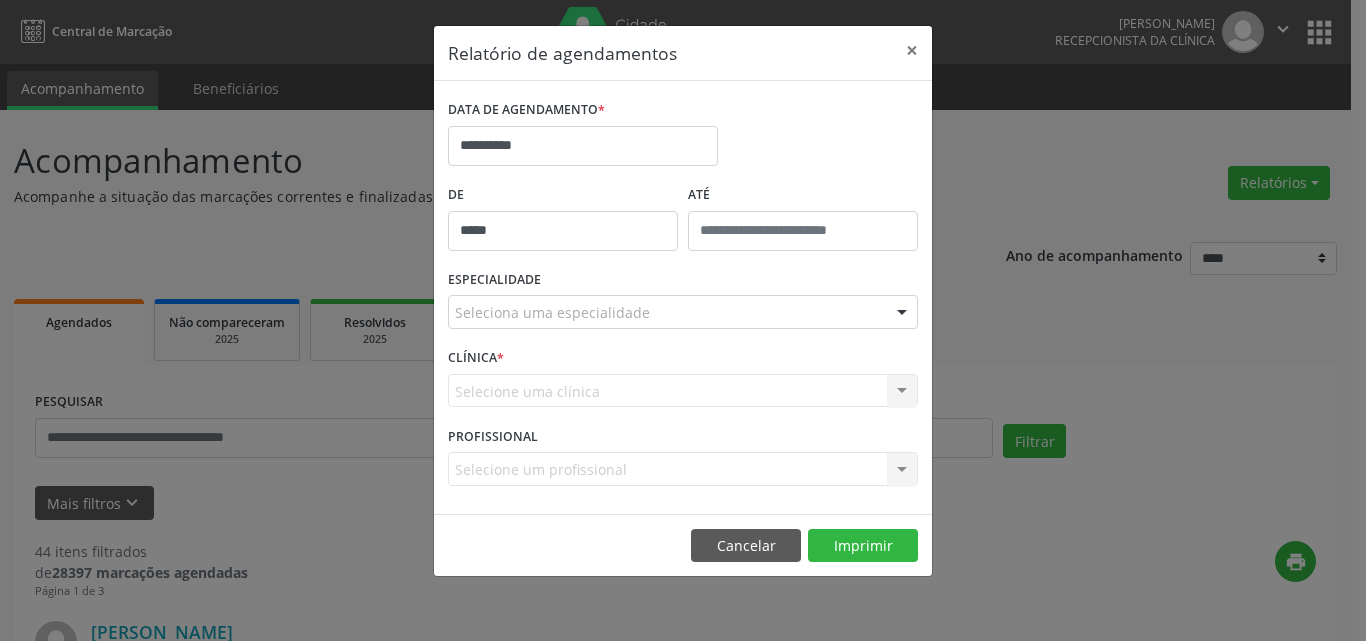 click on "De" at bounding box center (563, 195) 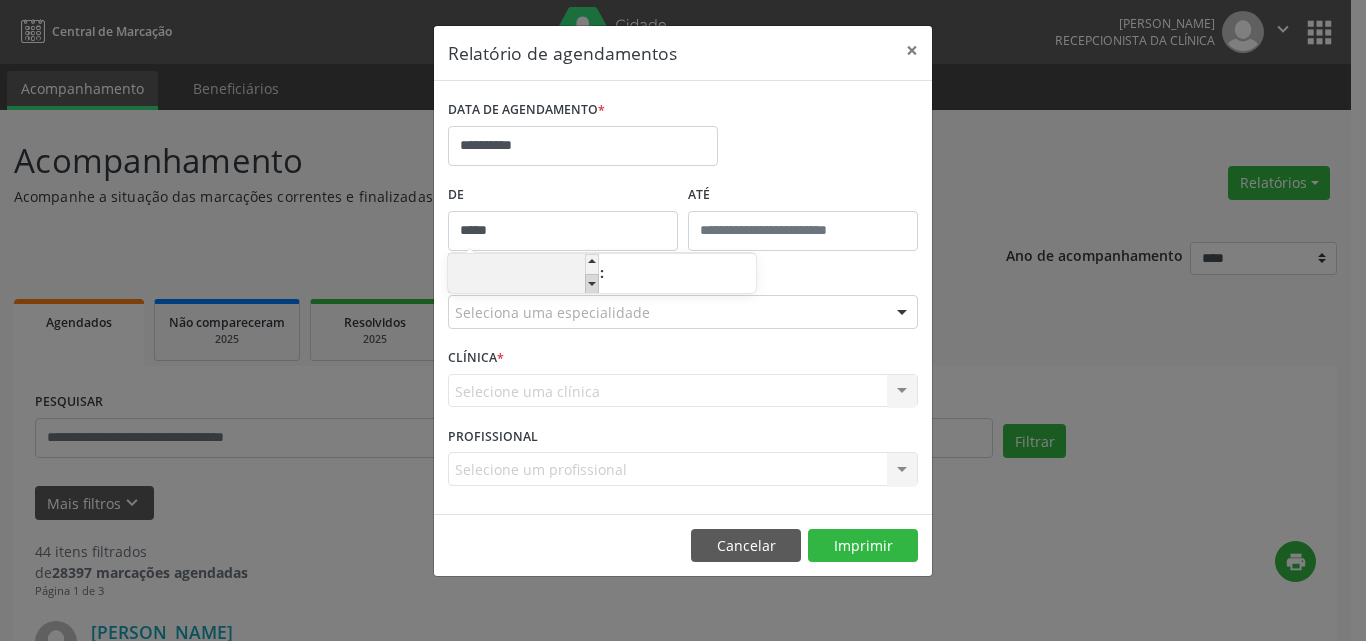 click at bounding box center [592, 284] 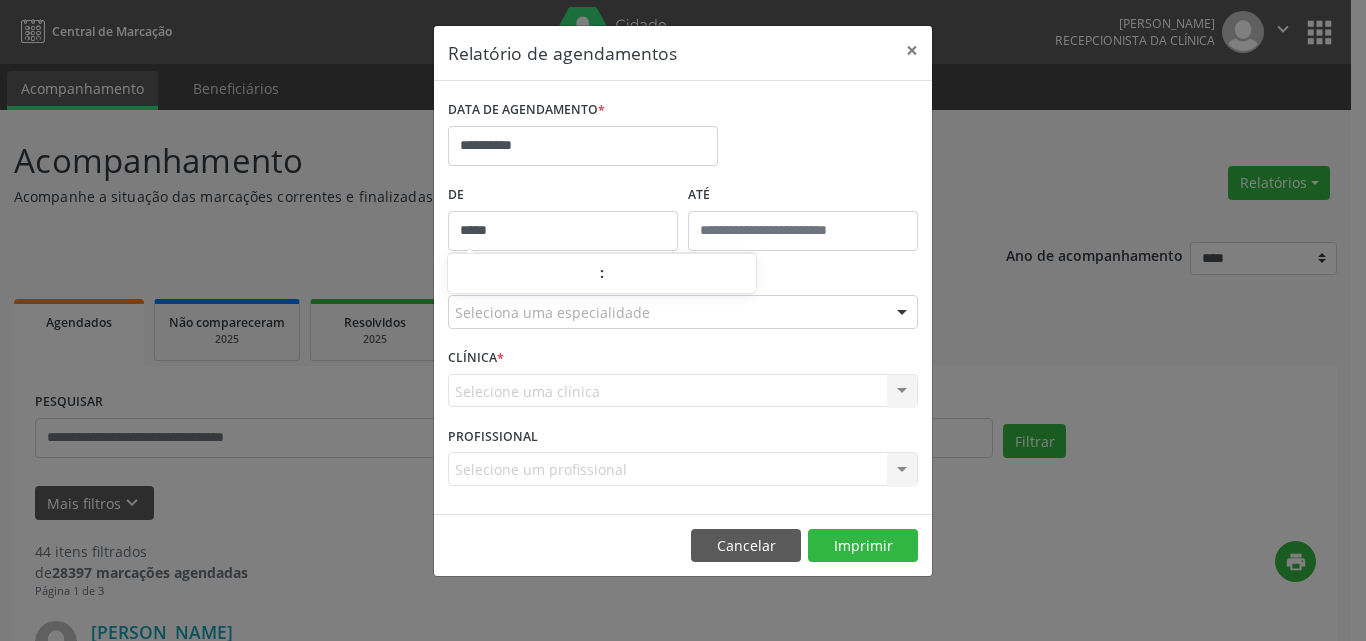 click on "**********" at bounding box center (683, 137) 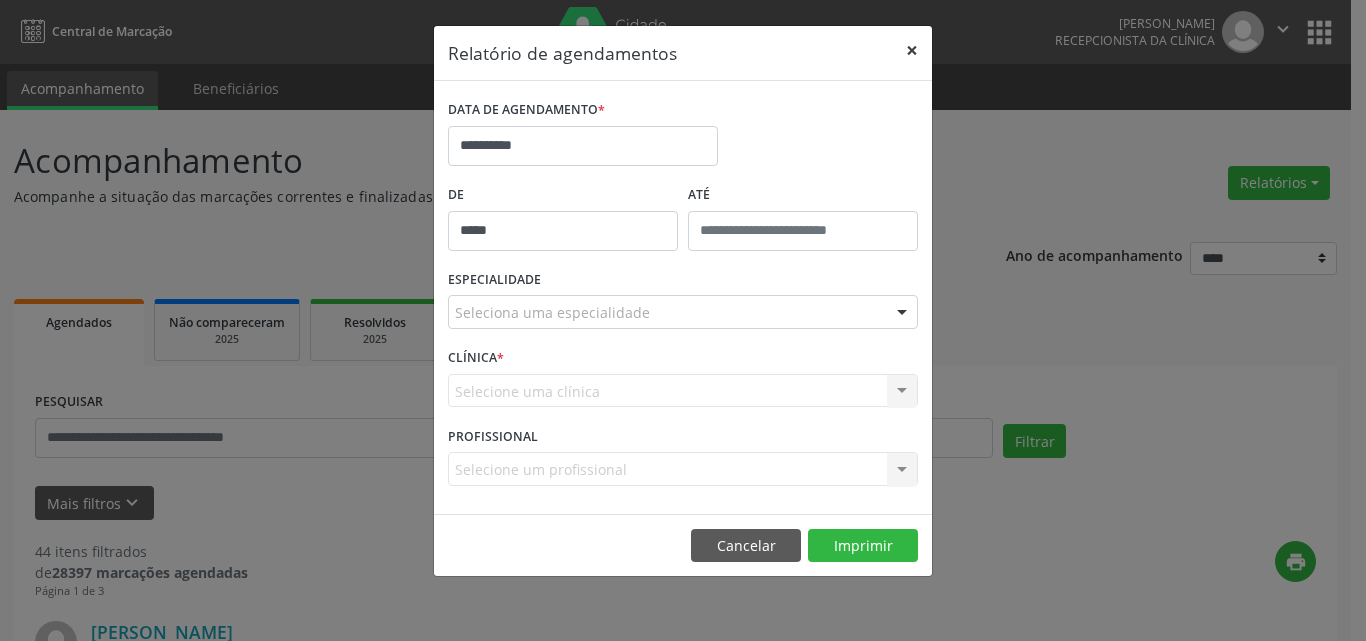 click on "×" at bounding box center (912, 50) 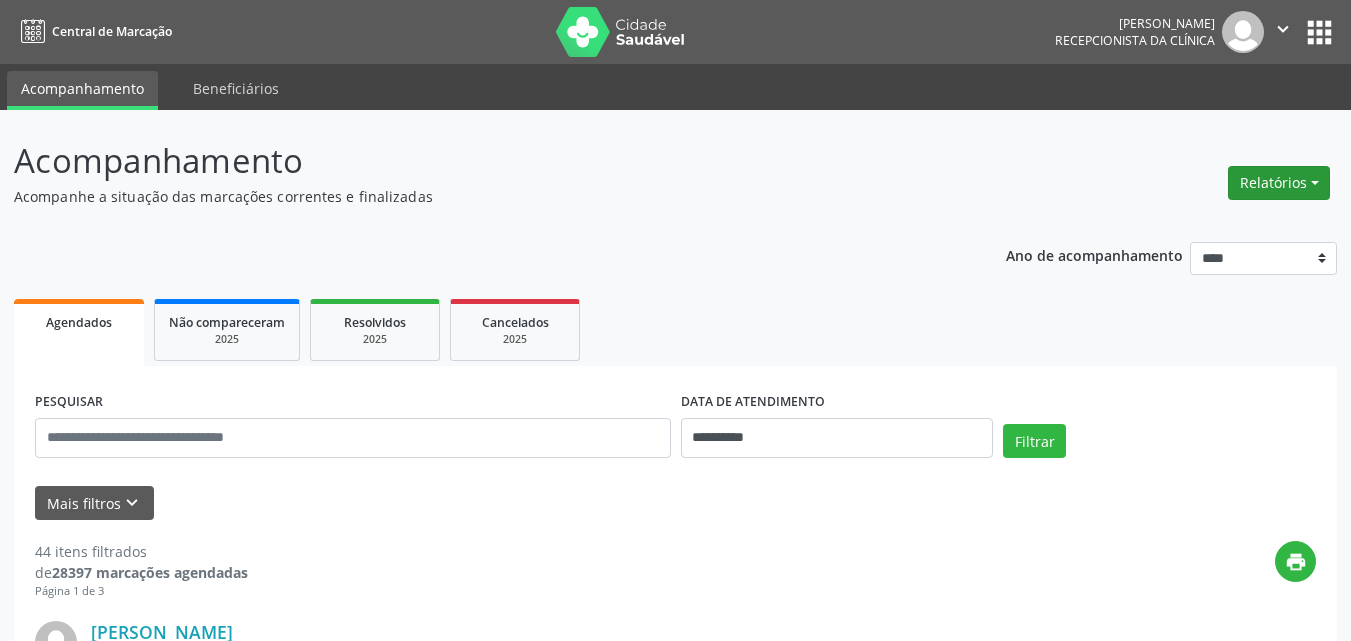 click on "Relatórios" at bounding box center (1279, 183) 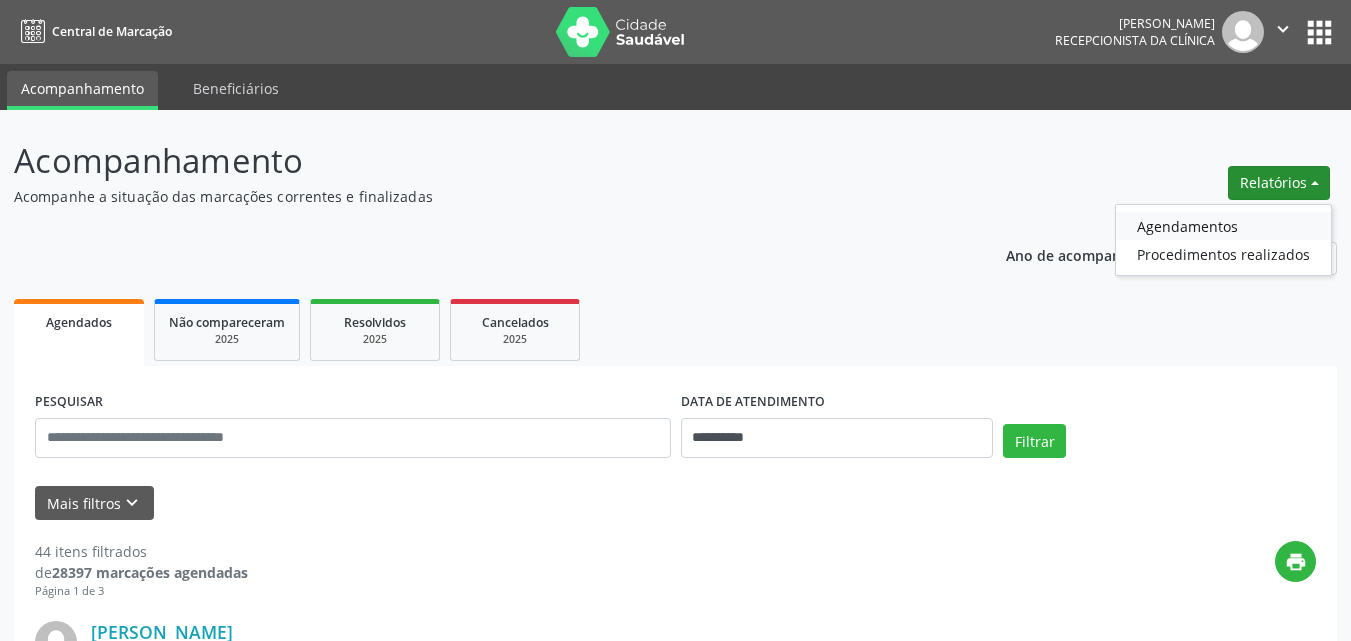 click on "Agendamentos" at bounding box center [1223, 226] 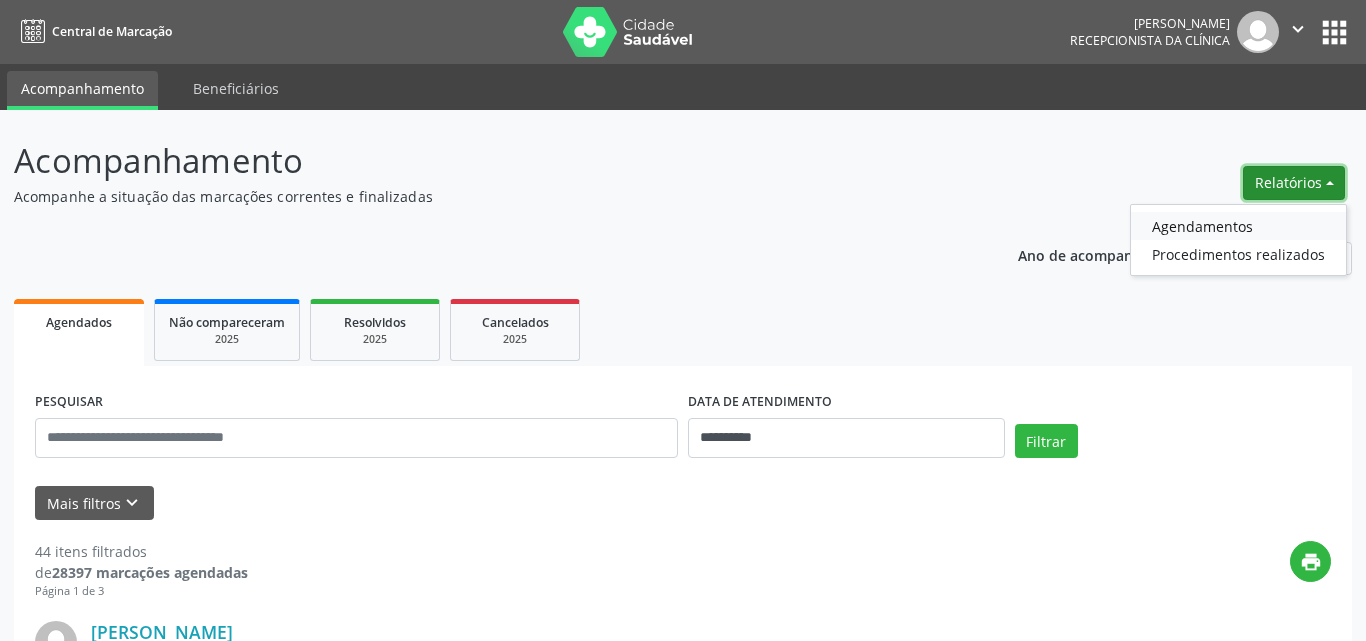 select on "*" 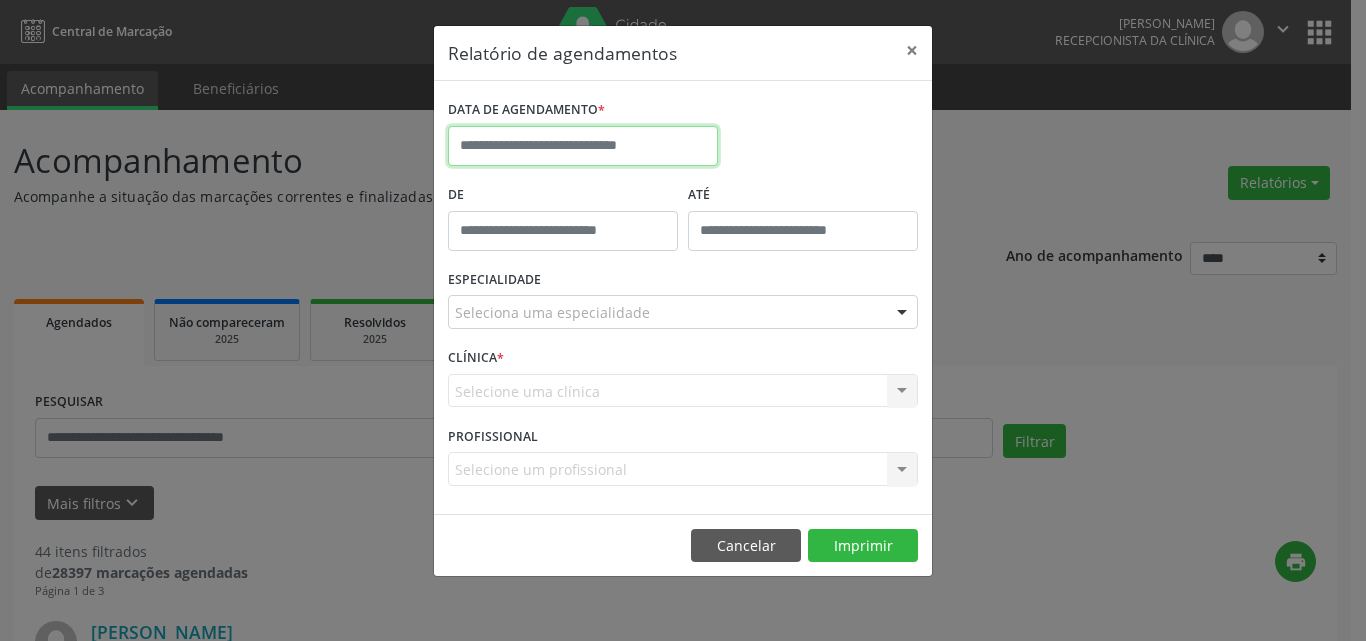 click at bounding box center (583, 146) 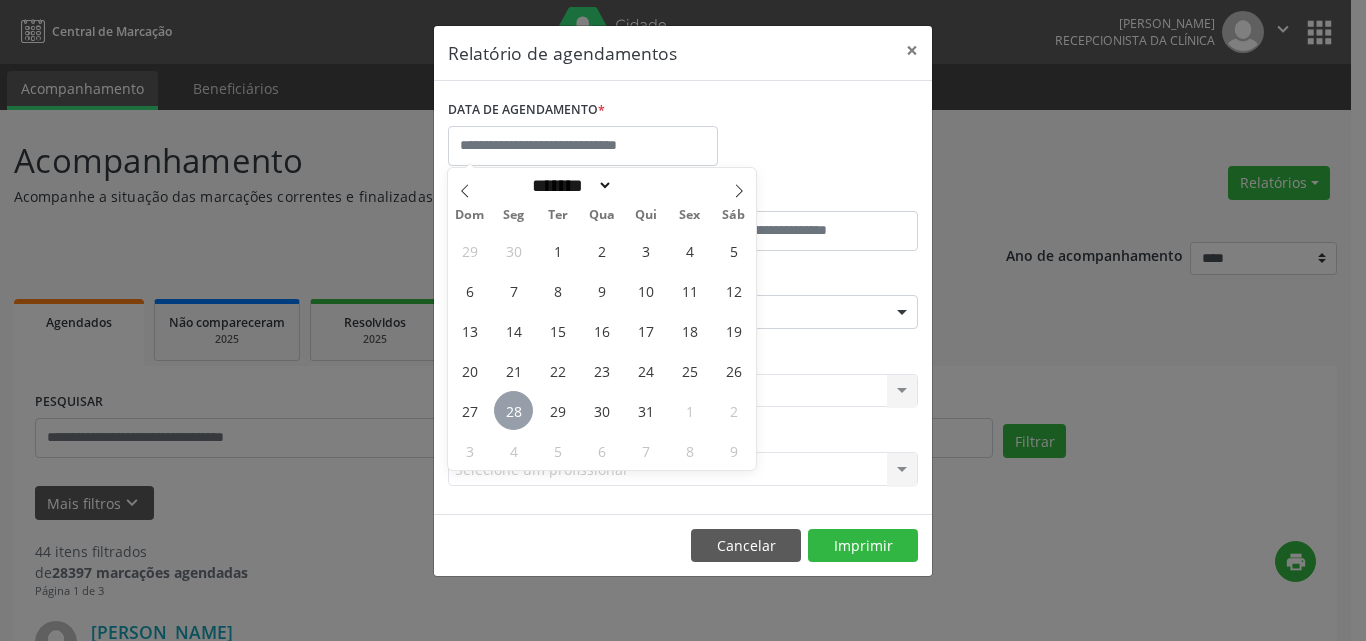 click on "28" at bounding box center [513, 410] 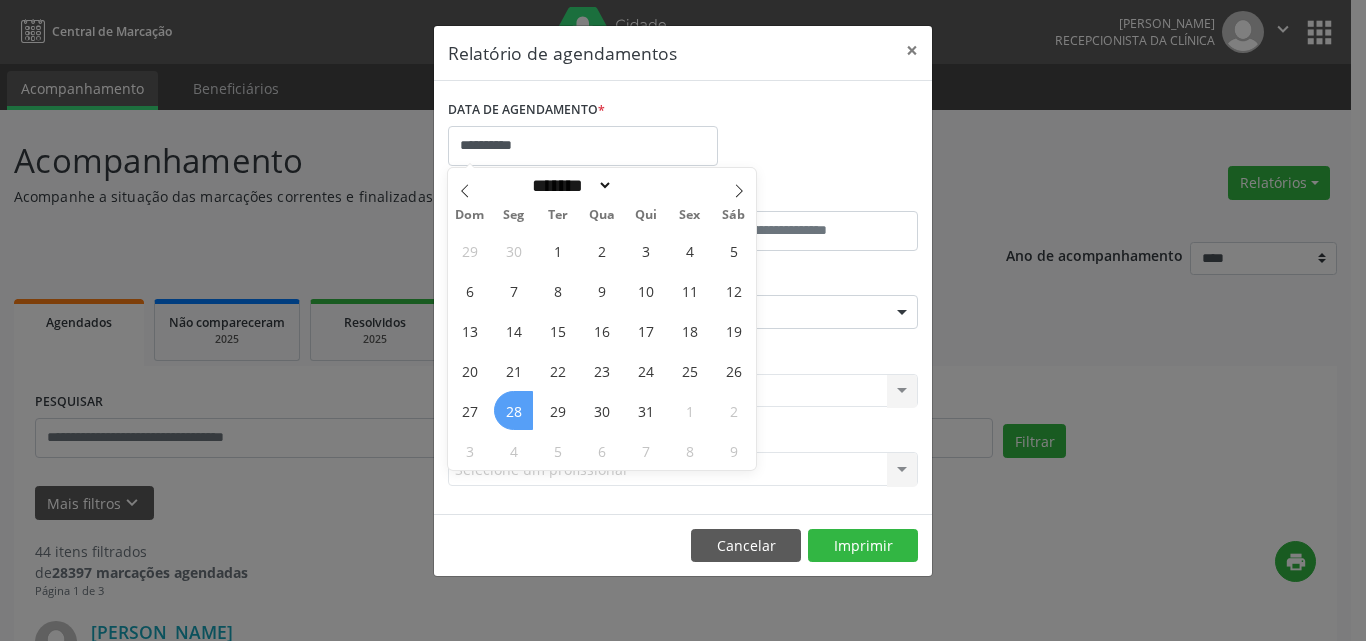 click on "28" at bounding box center [513, 410] 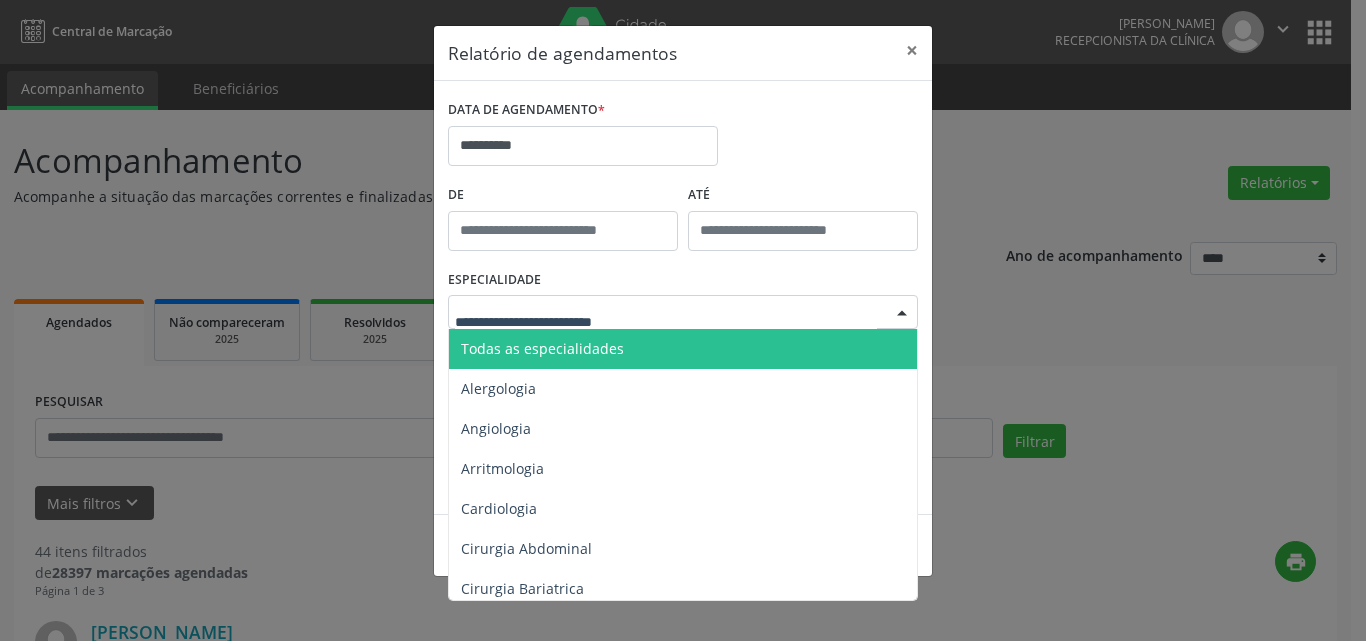 click on "Todas as especialidades" at bounding box center (542, 348) 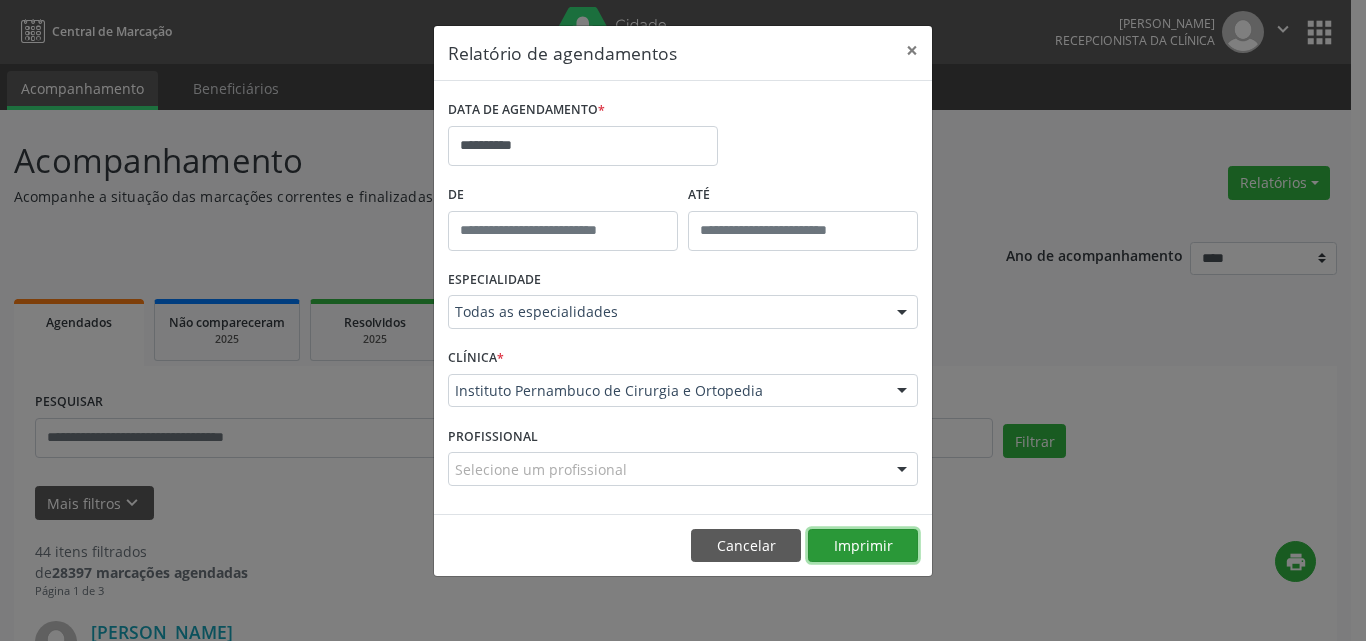 click on "Imprimir" at bounding box center [863, 546] 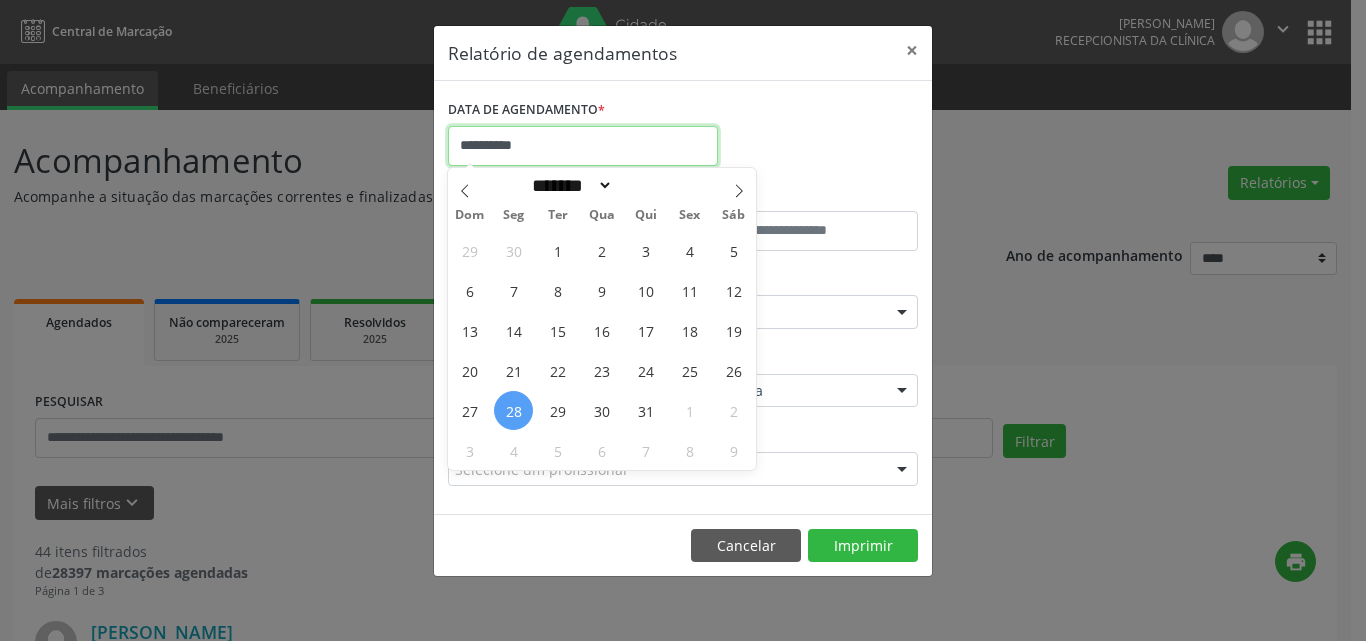 click on "**********" at bounding box center [583, 146] 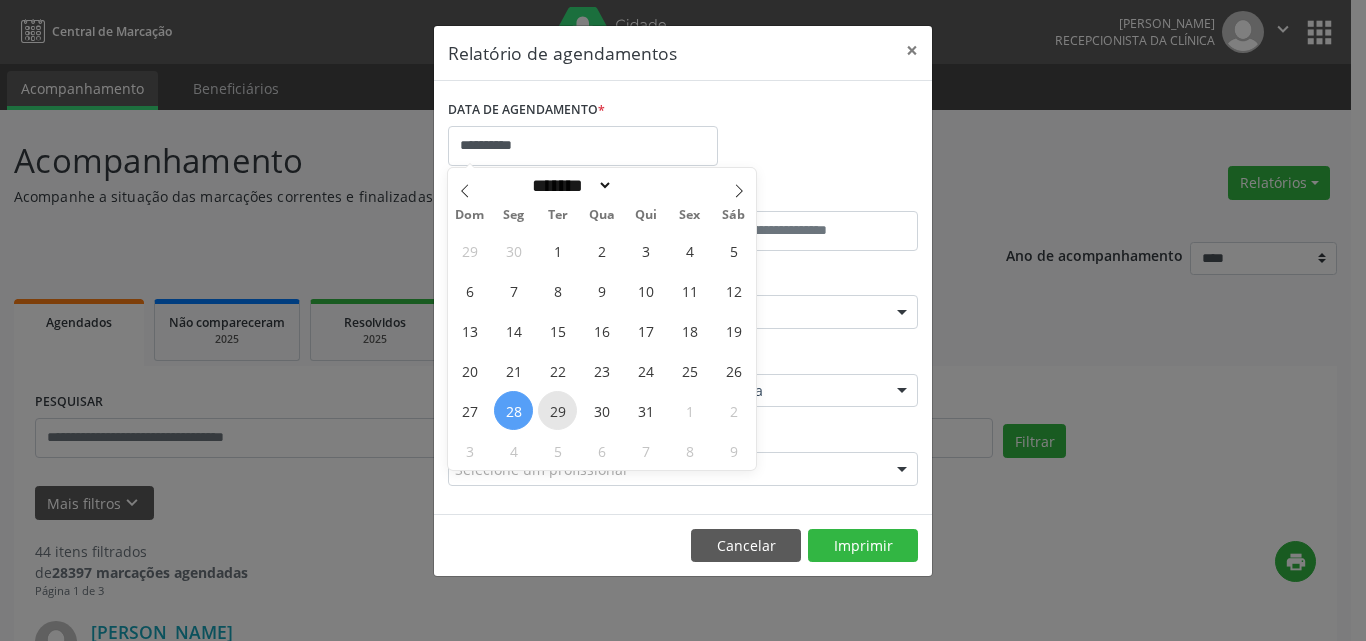 click on "29" at bounding box center [557, 410] 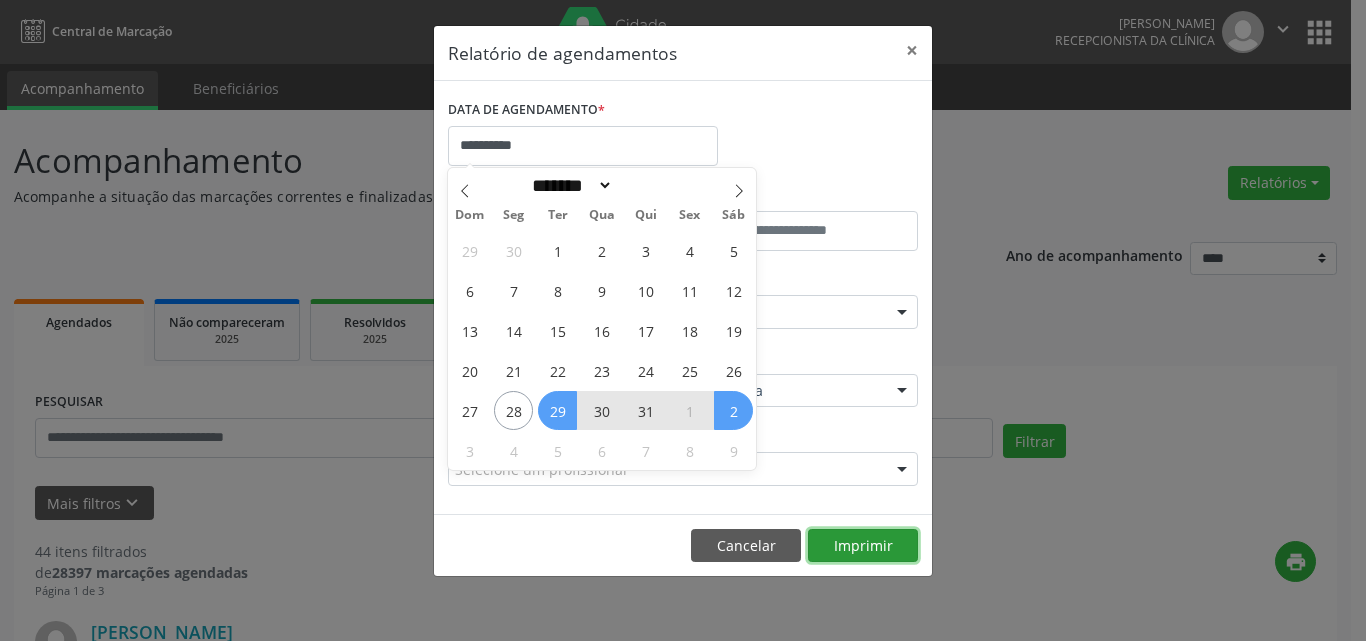 select on "*" 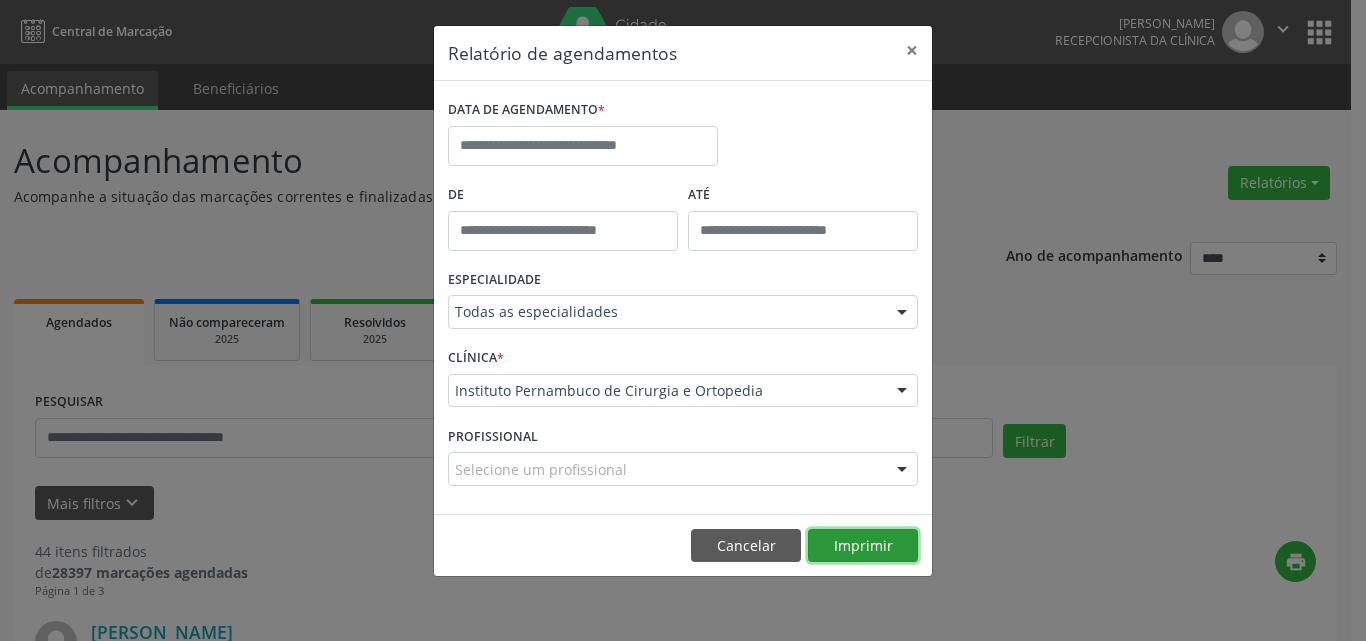 click on "Imprimir" at bounding box center [863, 546] 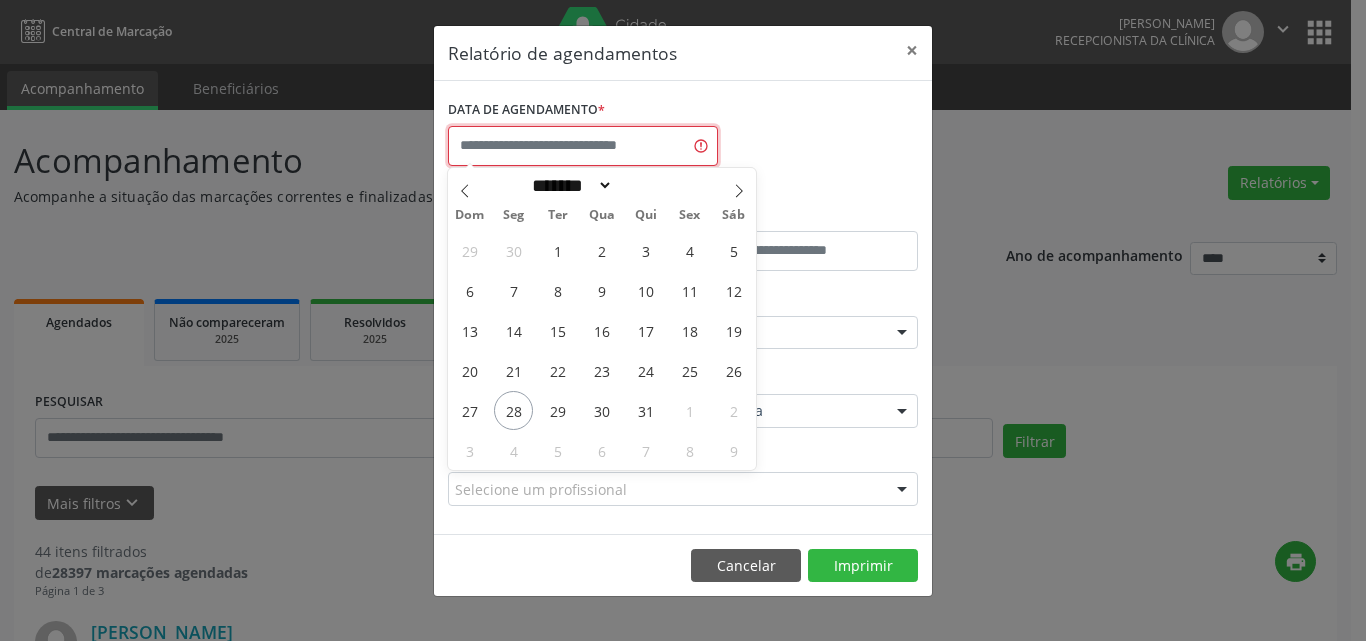 click at bounding box center [583, 146] 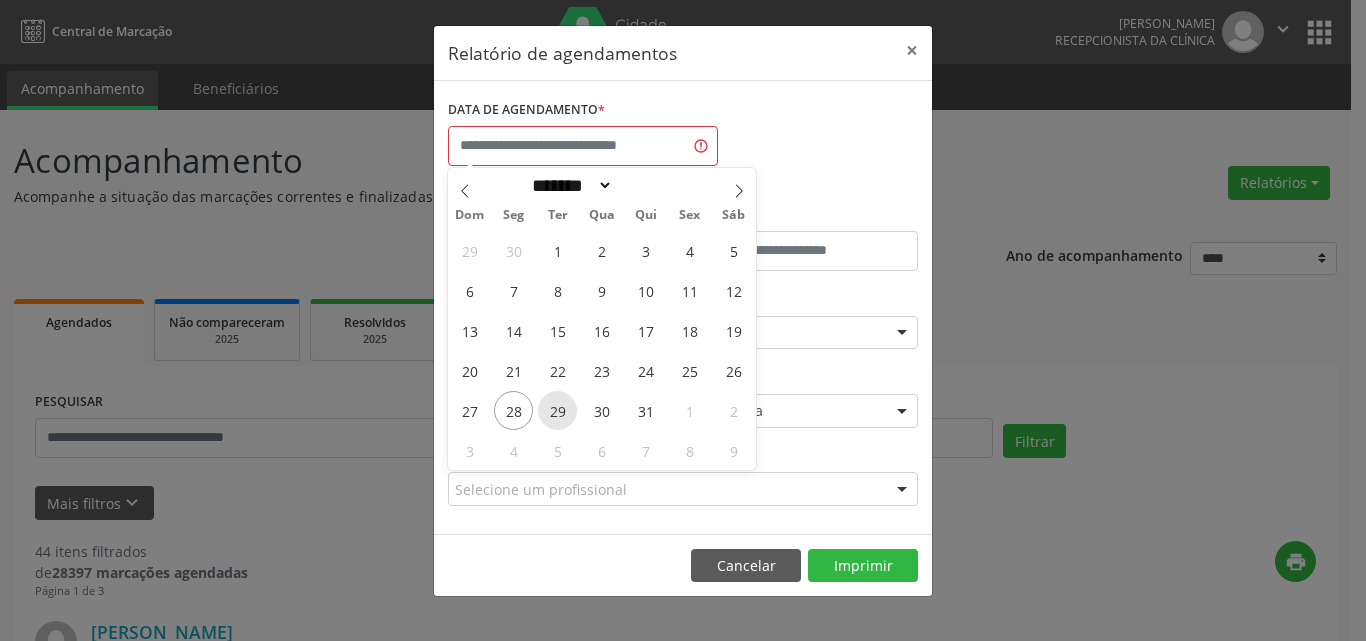 click on "29" at bounding box center (557, 410) 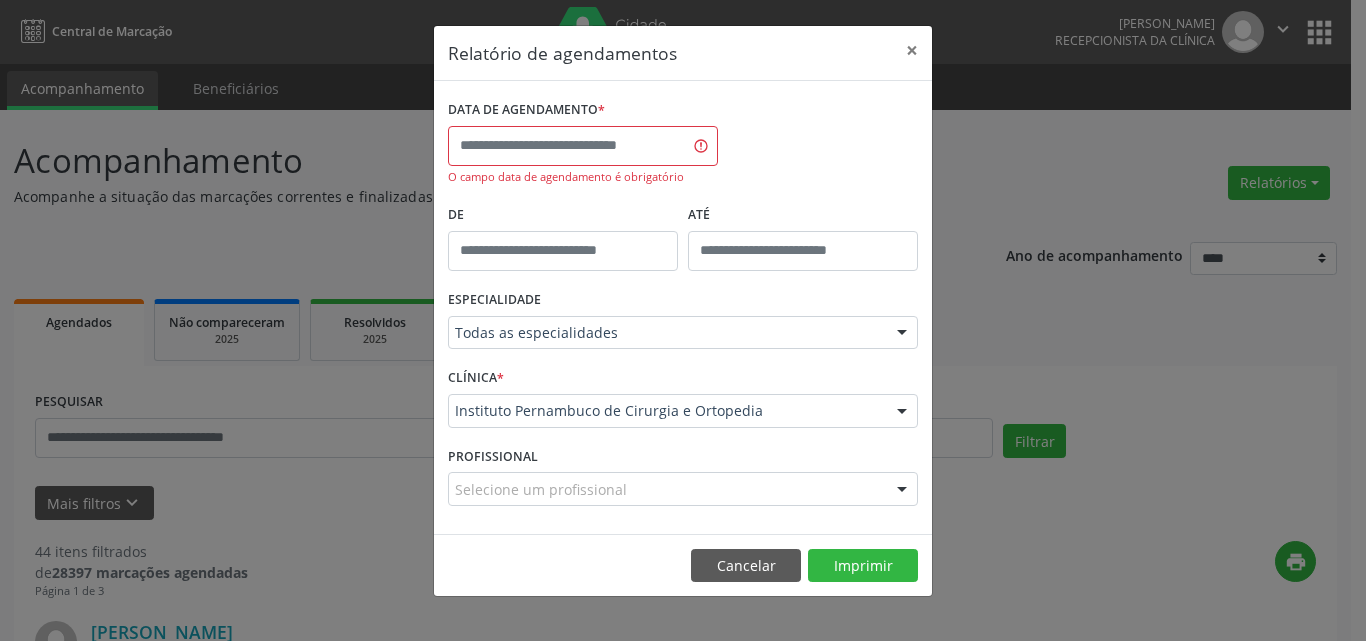 click on "DATA DE AGENDAMENTO
*
O campo data de agendamento é obrigatório" at bounding box center [683, 147] 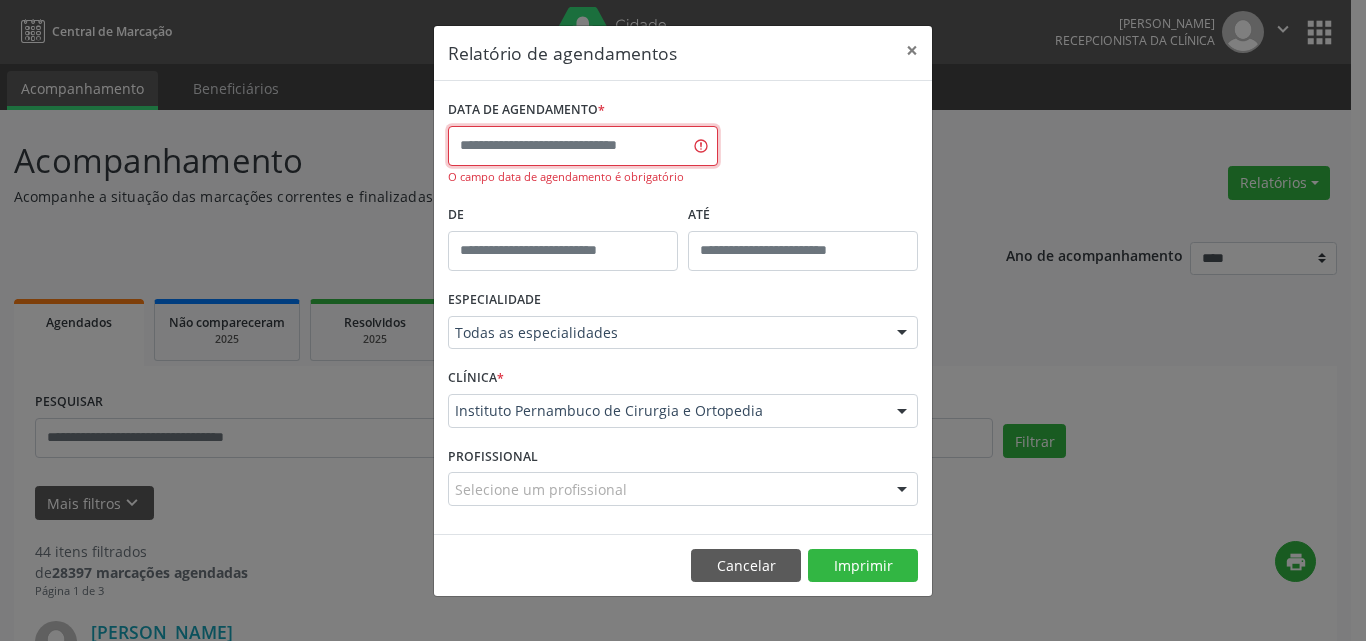 click at bounding box center (583, 146) 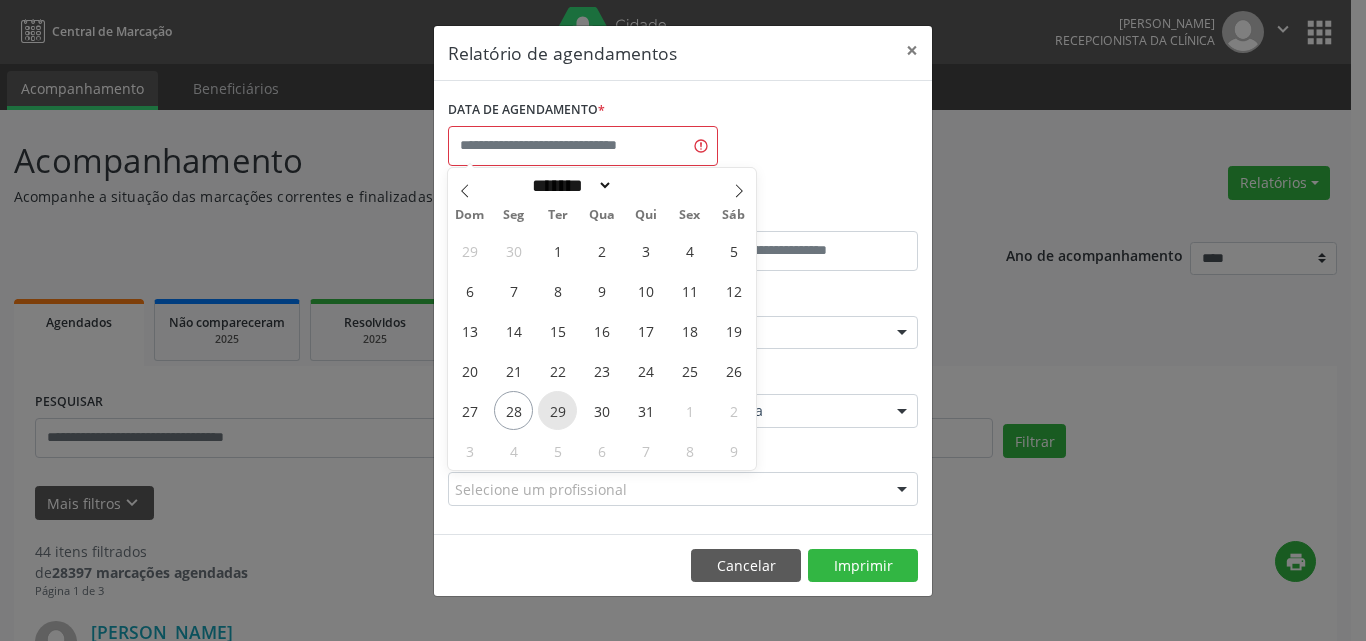 click on "29" at bounding box center (557, 410) 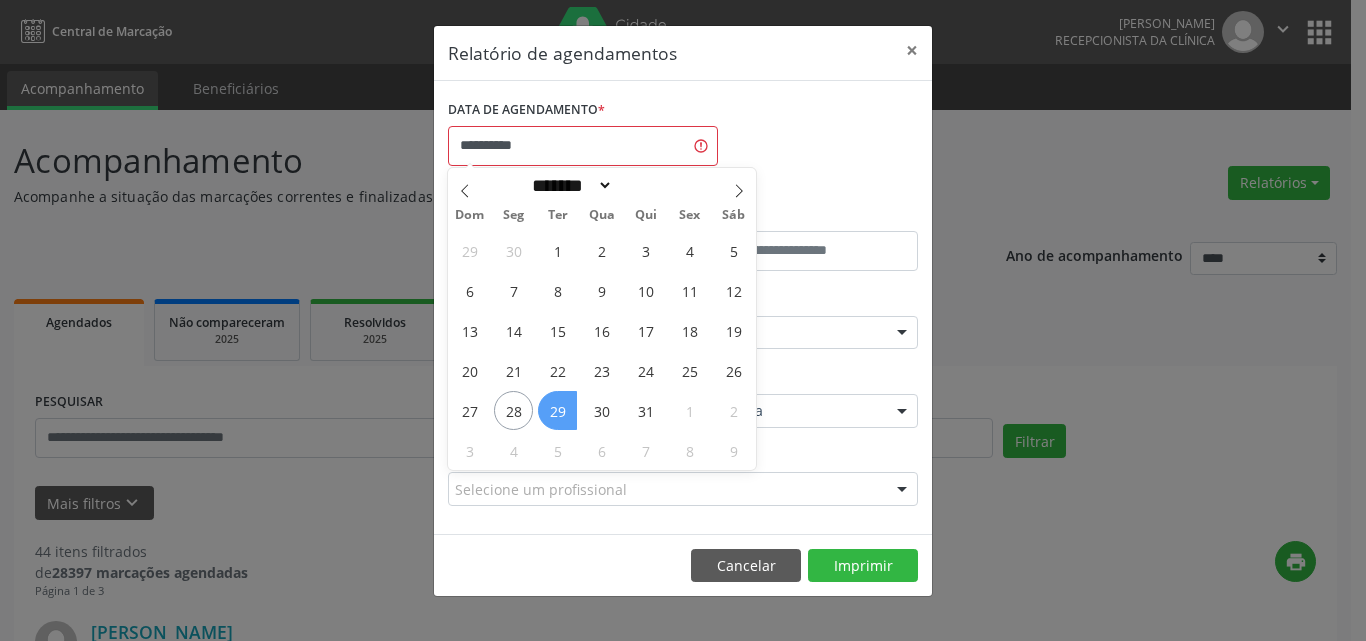 click on "29" at bounding box center (557, 410) 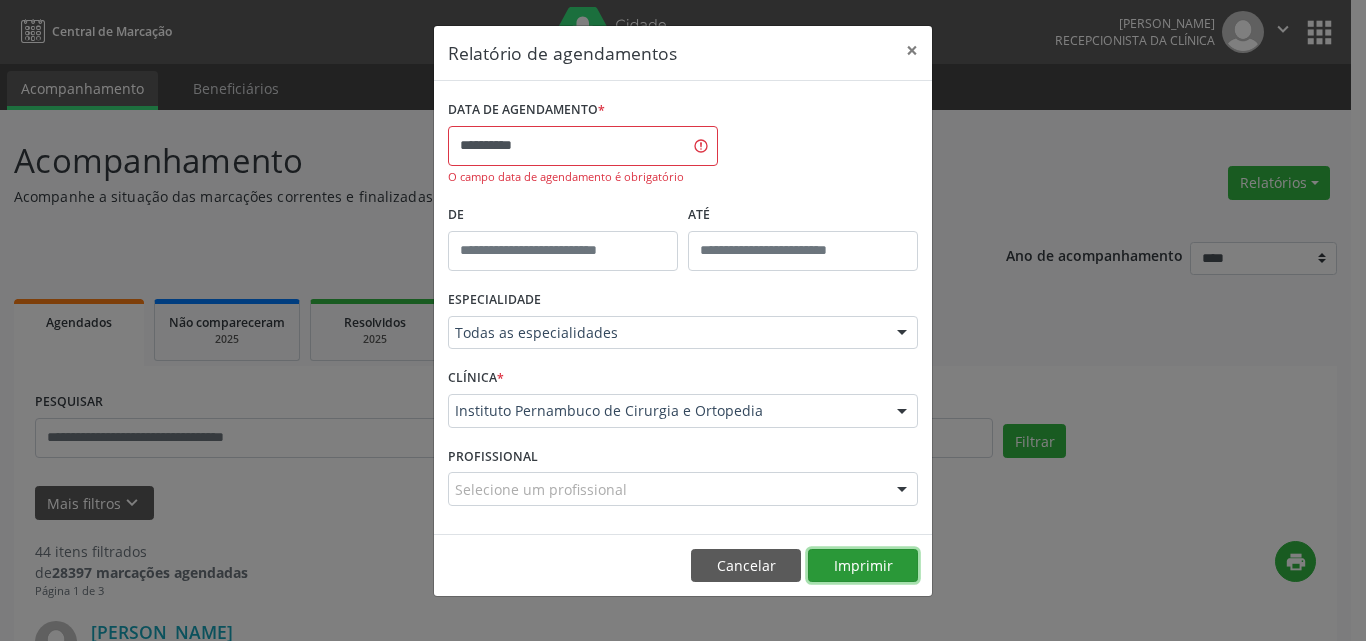 click on "Imprimir" at bounding box center [863, 566] 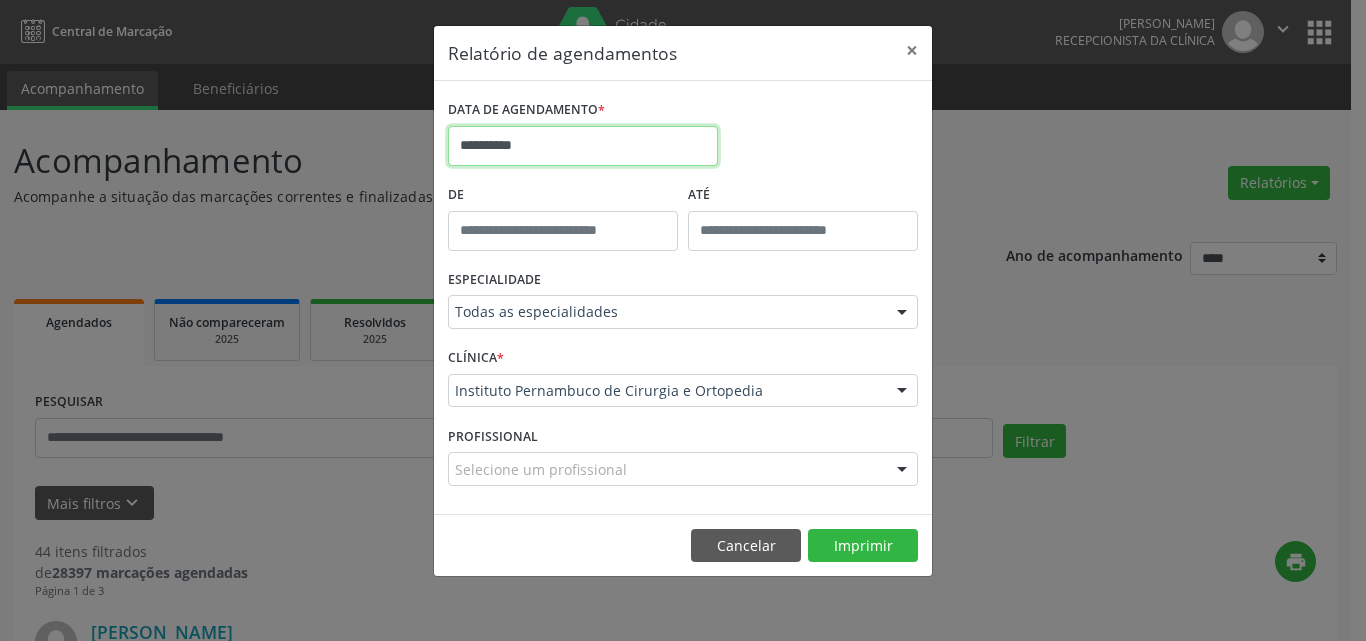 click on "**********" at bounding box center (583, 146) 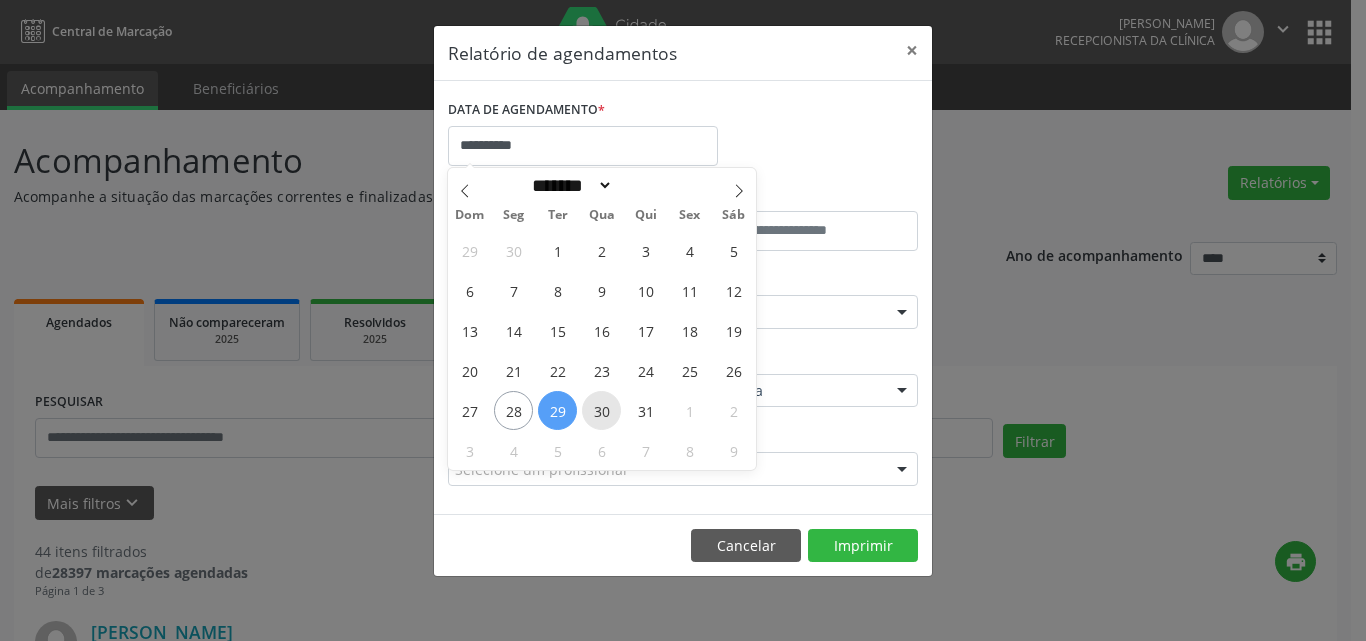 click on "30" at bounding box center (601, 410) 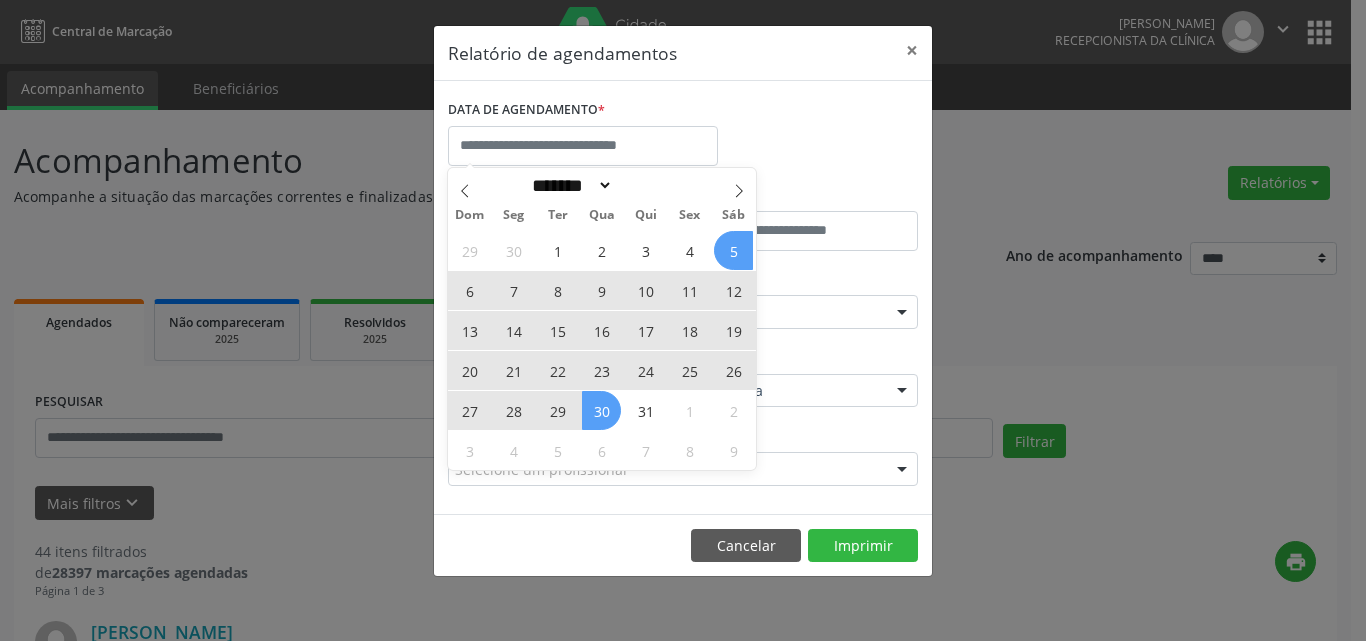 click on "DATA DE AGENDAMENTO
*" at bounding box center [683, 137] 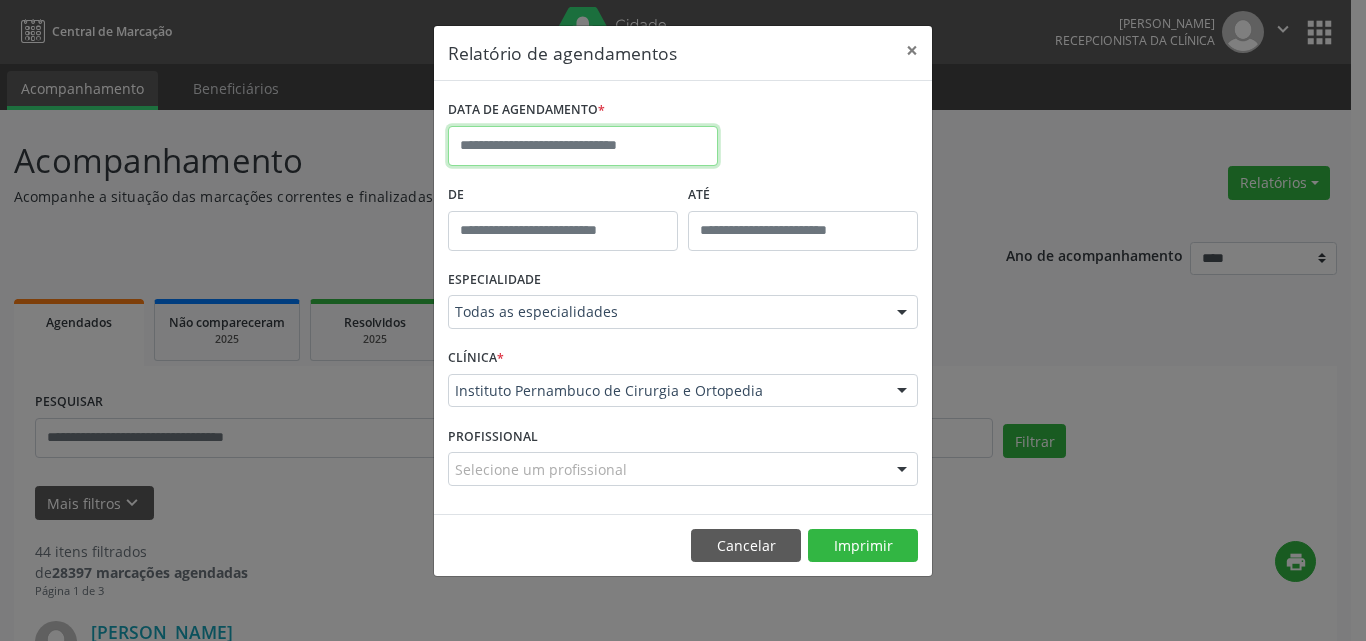 click at bounding box center (583, 146) 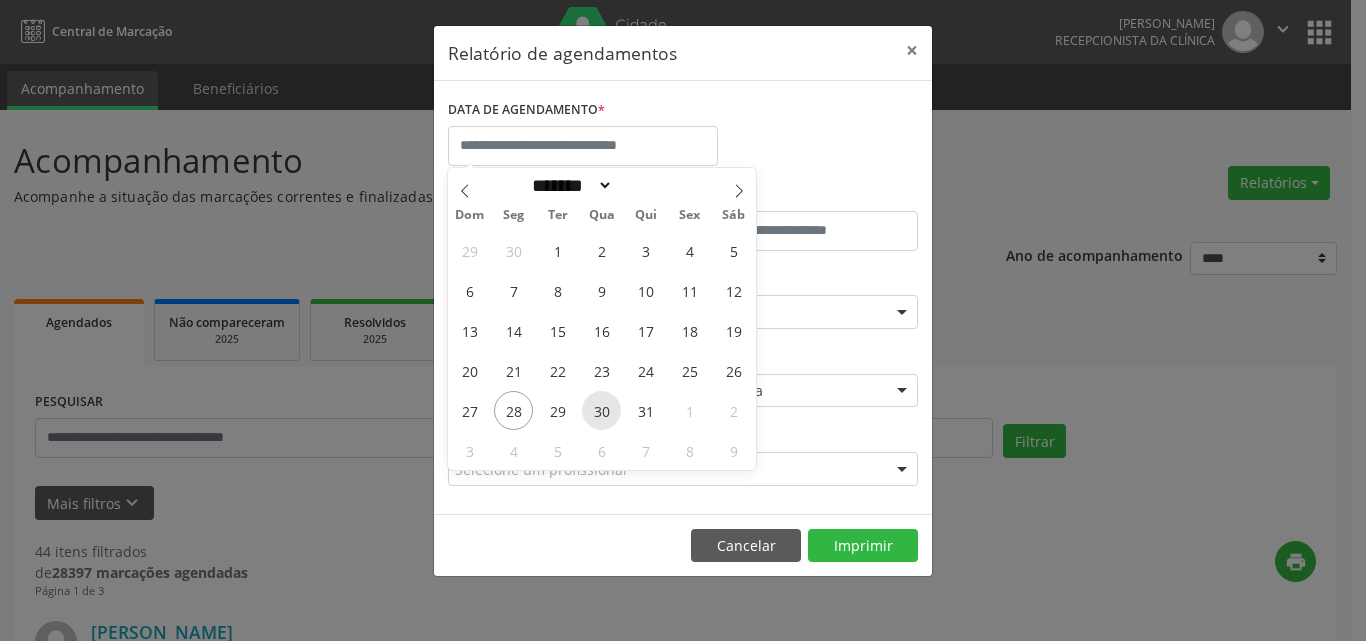 click on "30" at bounding box center (601, 410) 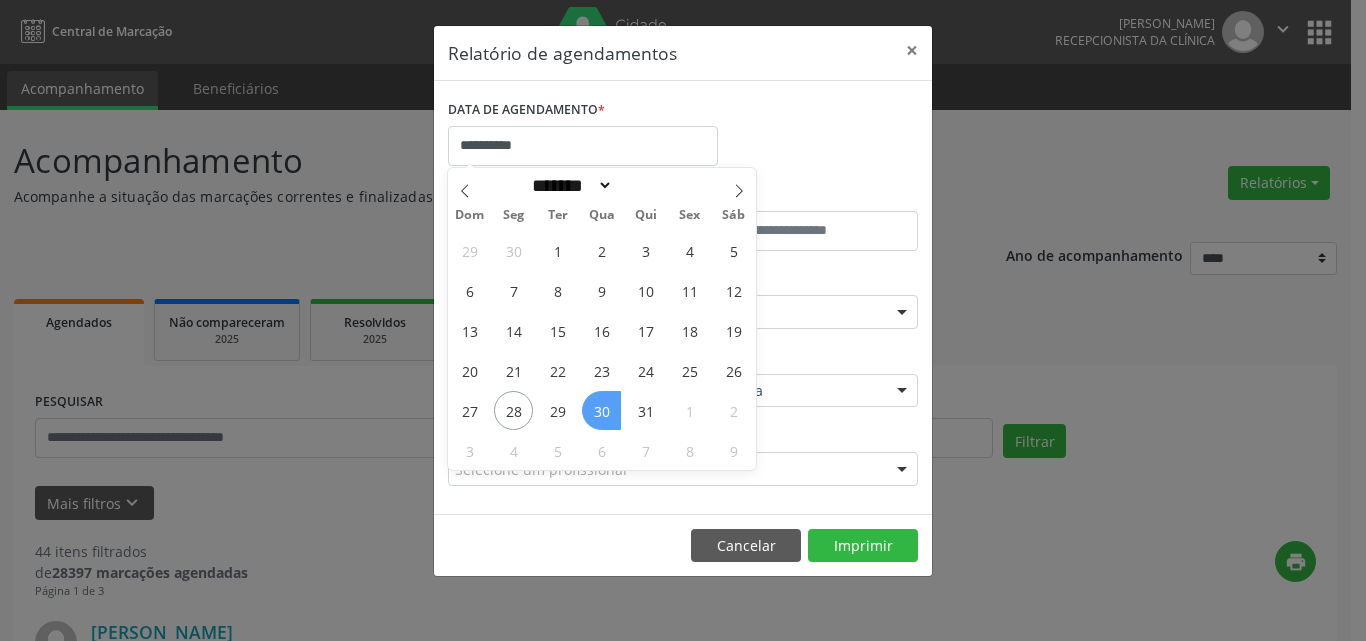 click on "30" at bounding box center [601, 410] 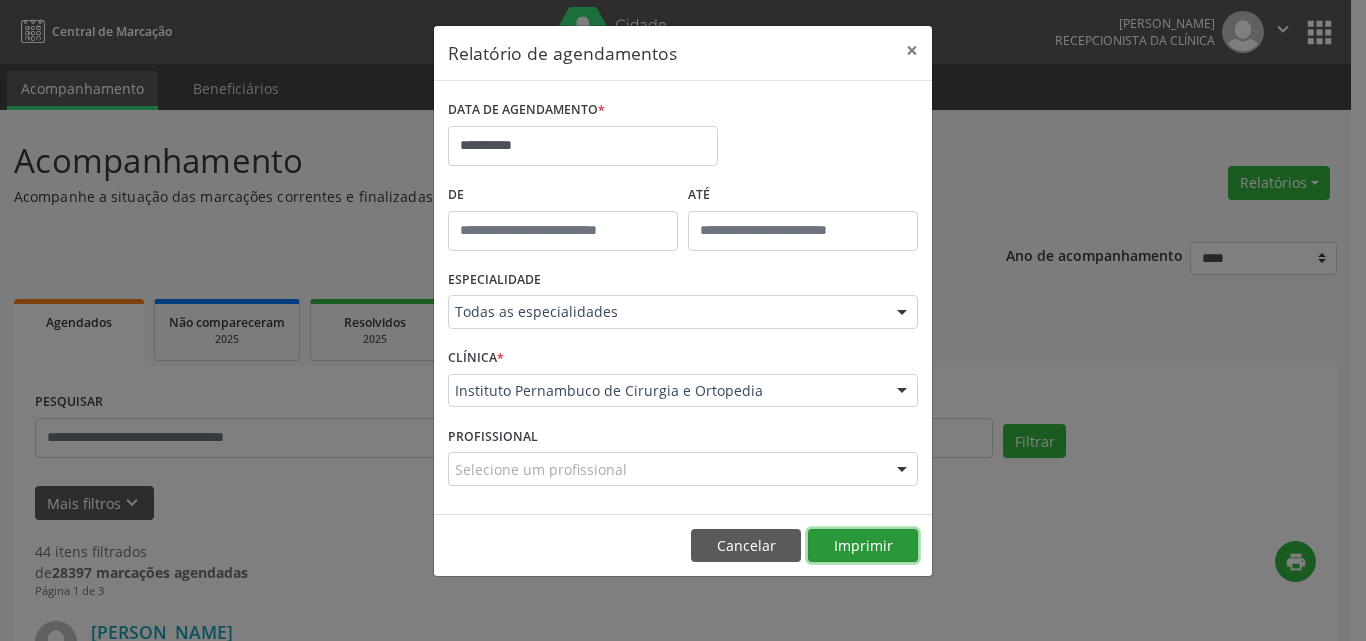 click on "Imprimir" at bounding box center [863, 546] 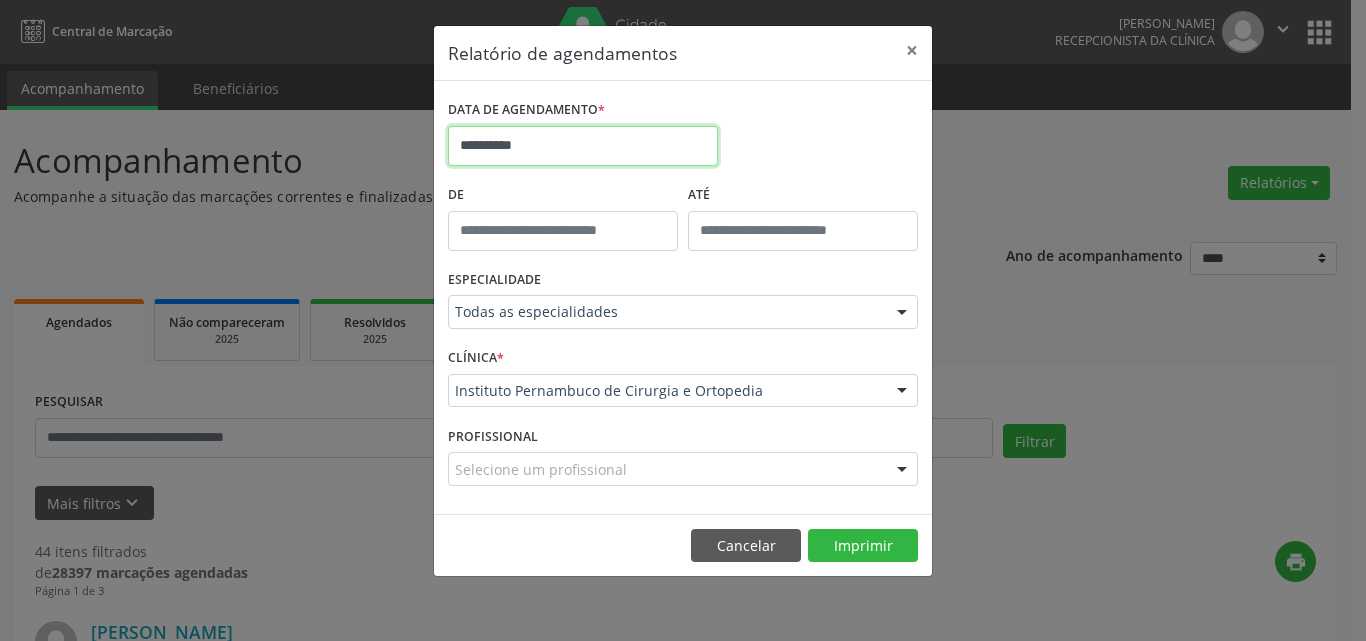 click on "**********" at bounding box center [583, 146] 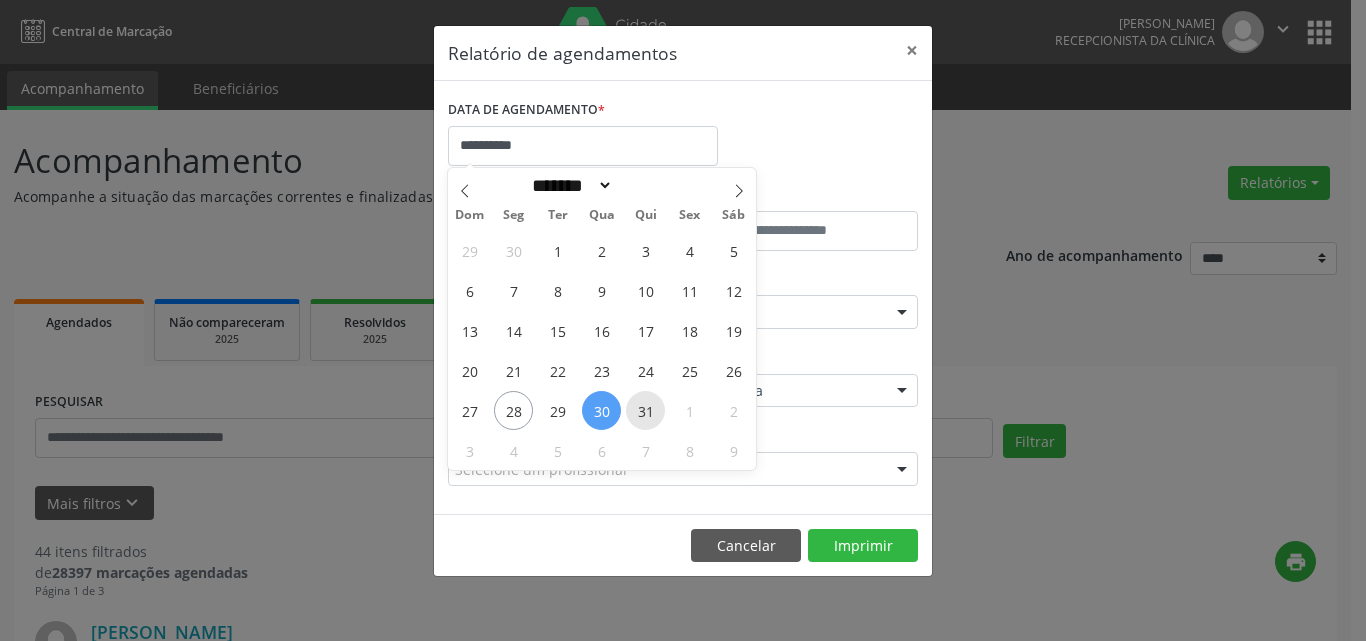 click on "31" at bounding box center [645, 410] 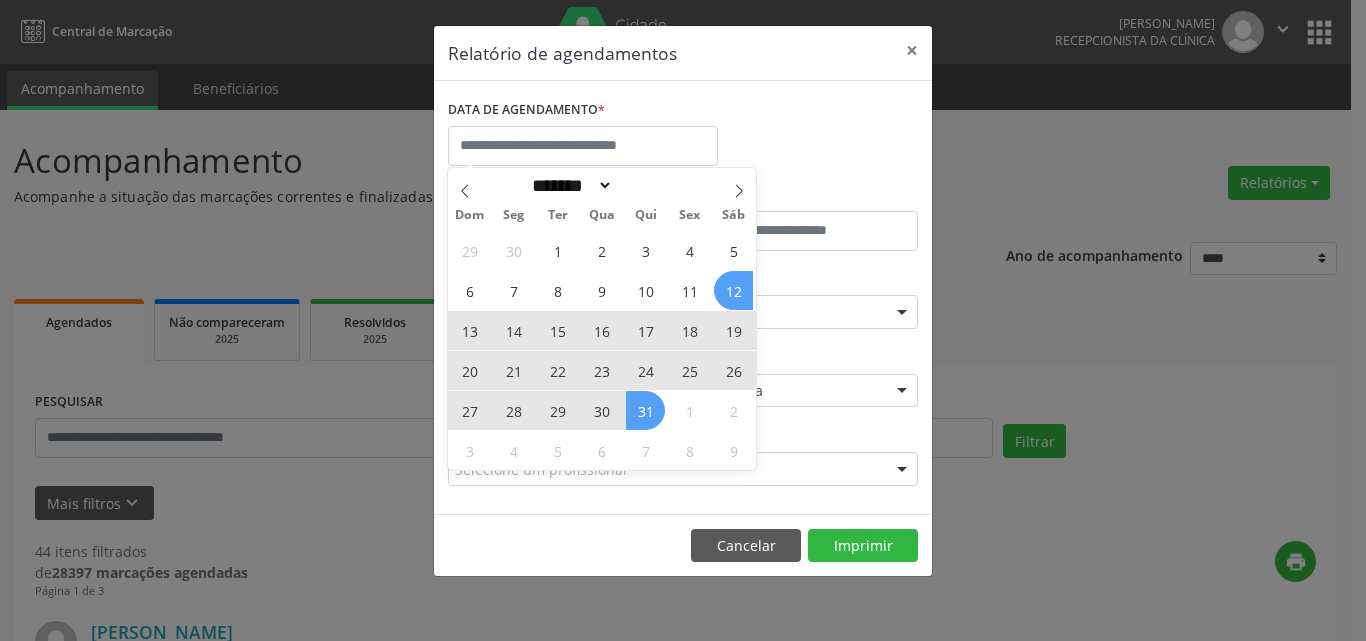 click on "DATA DE AGENDAMENTO
*" at bounding box center (683, 137) 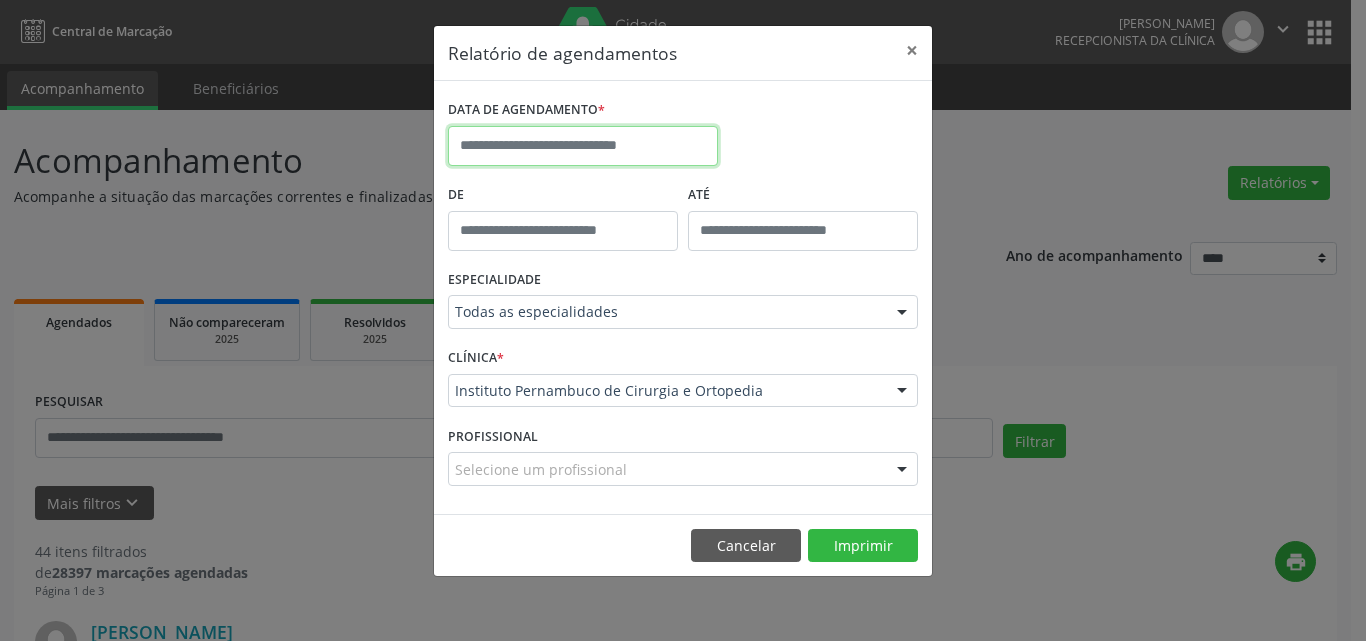click at bounding box center (583, 146) 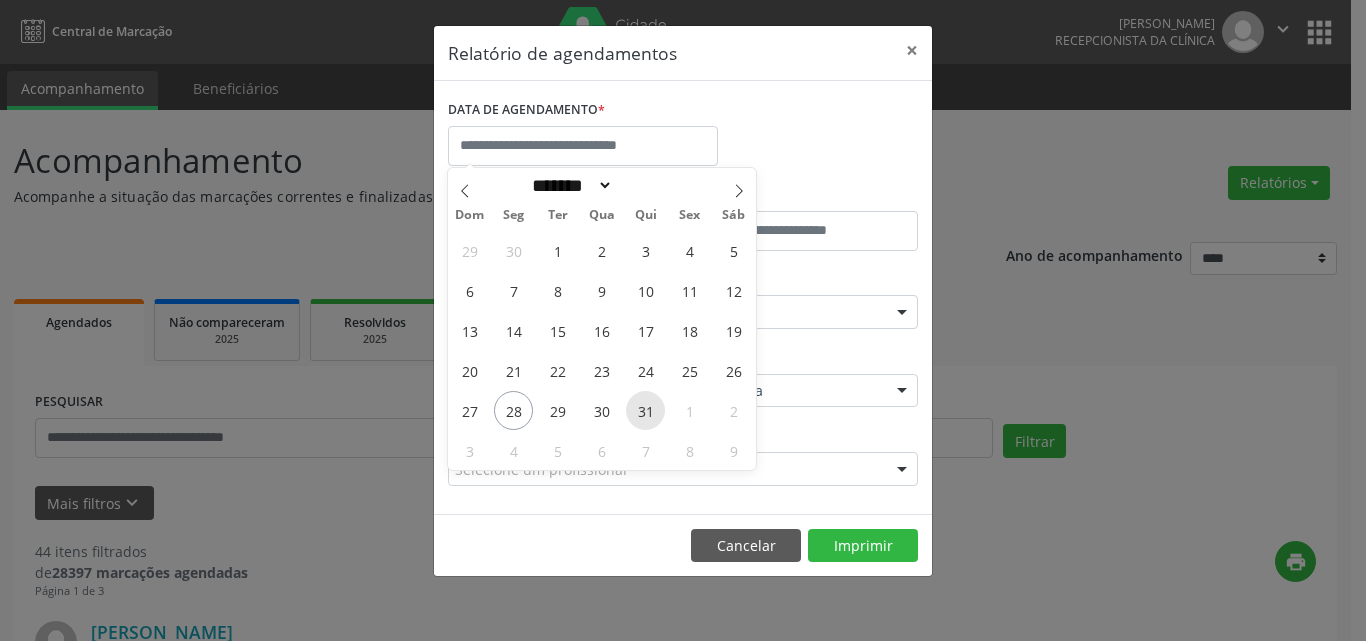 click on "31" at bounding box center [645, 410] 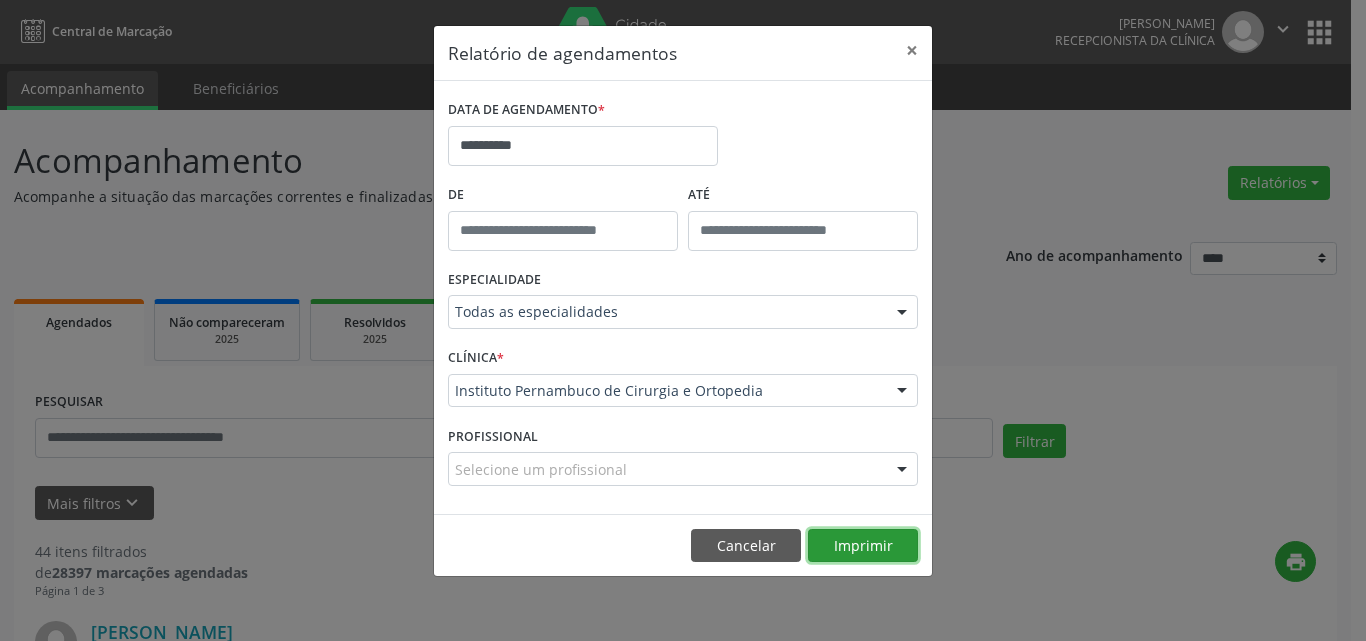 click on "Imprimir" at bounding box center (863, 546) 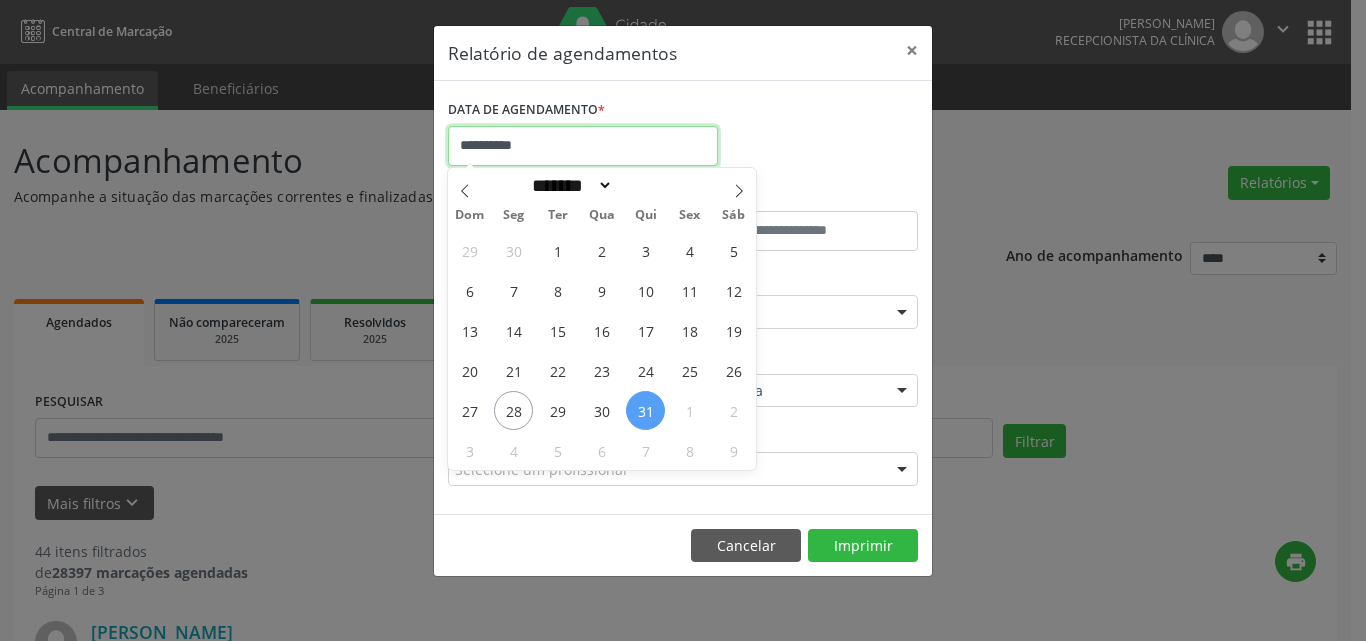click on "**********" at bounding box center [583, 146] 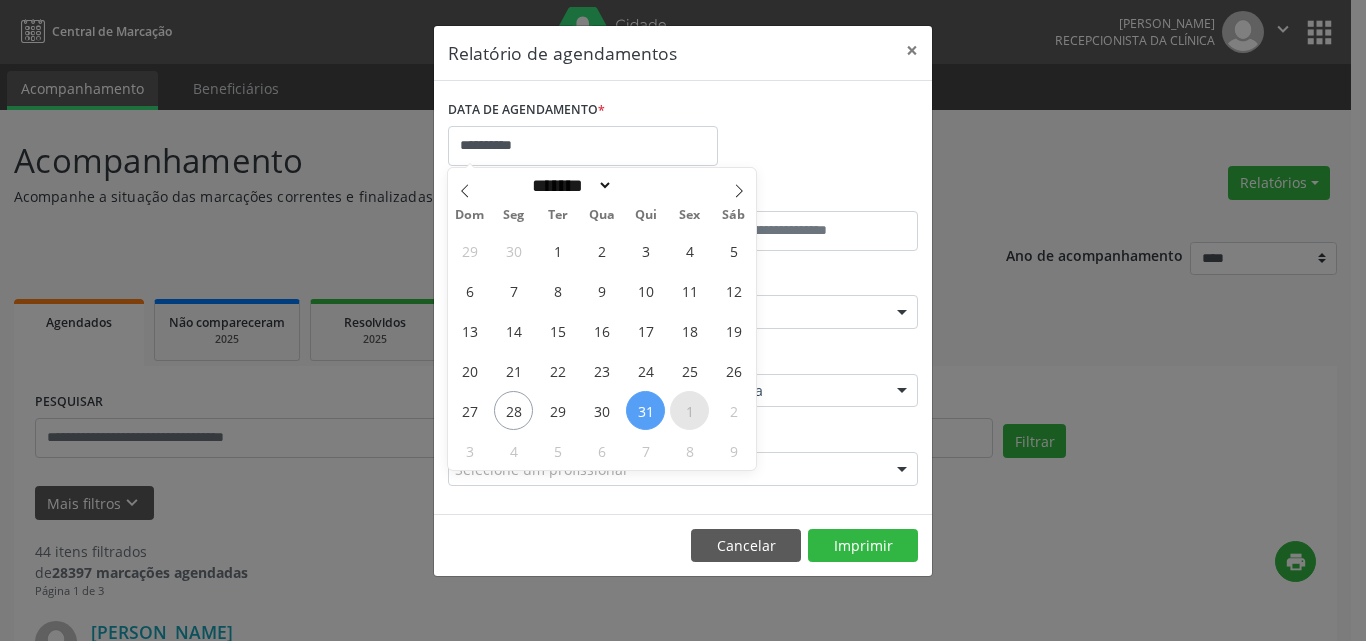 click on "1" at bounding box center (689, 410) 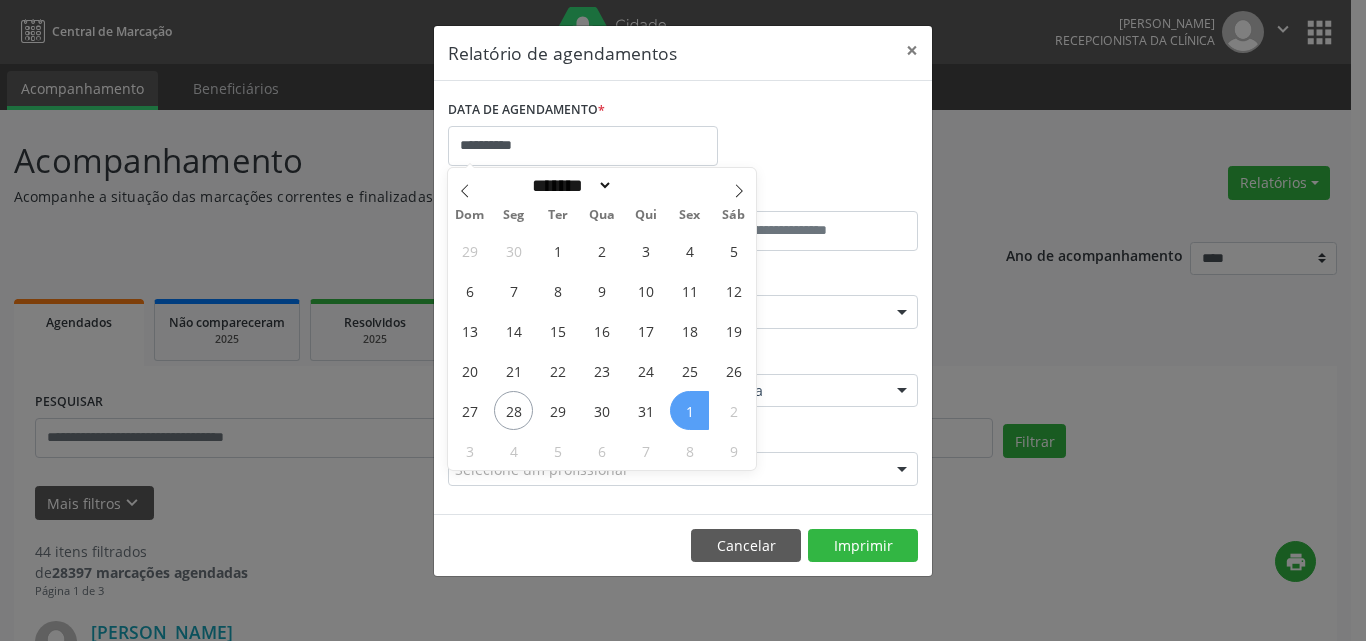 click on "1" at bounding box center (689, 410) 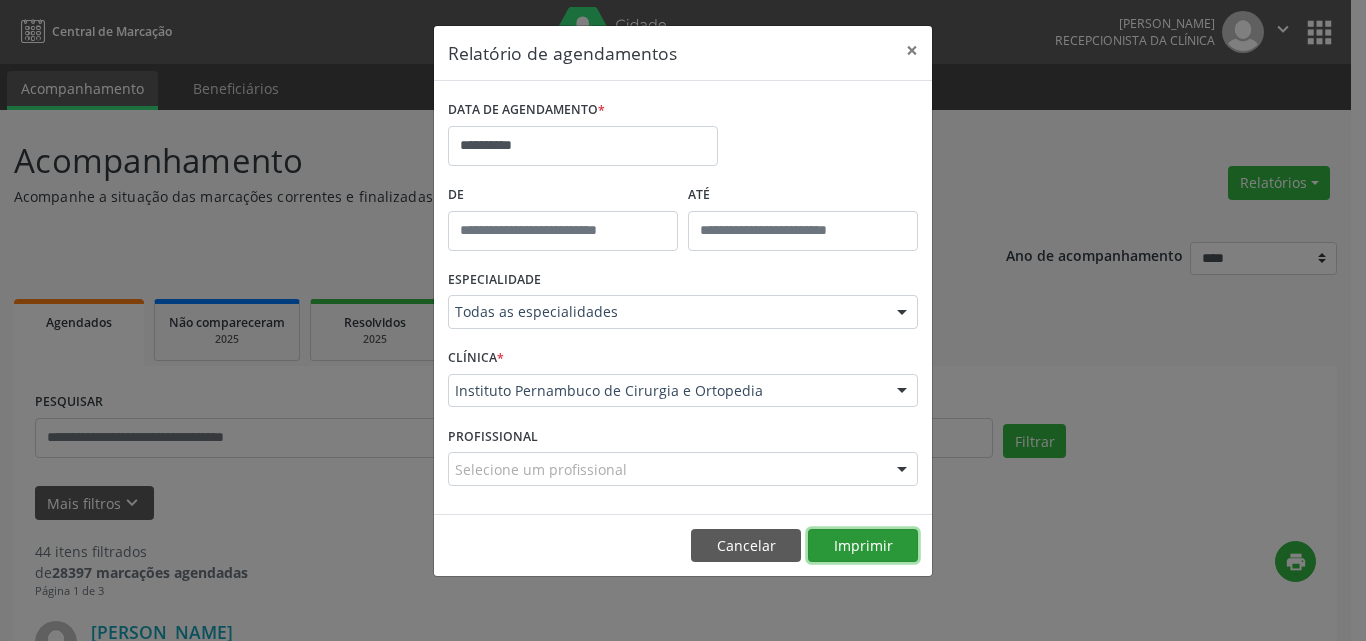 click on "Imprimir" at bounding box center [863, 546] 